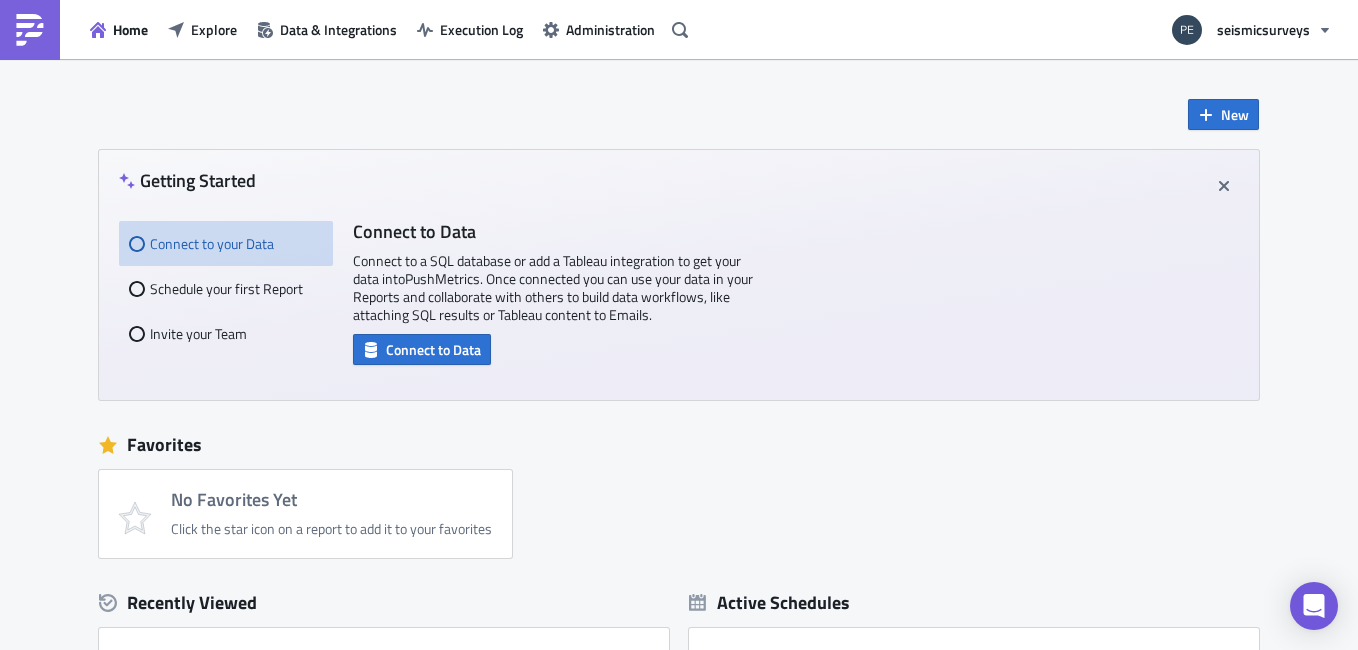 scroll, scrollTop: 0, scrollLeft: 0, axis: both 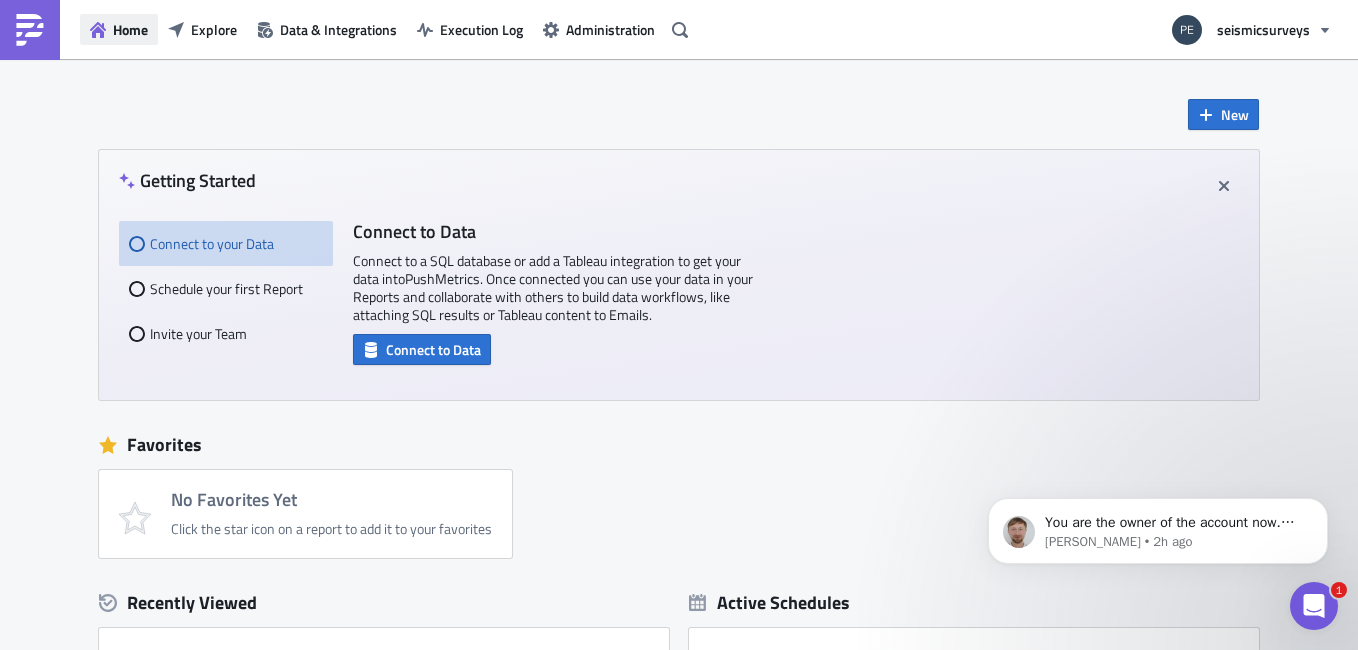 click on "Home" at bounding box center (130, 29) 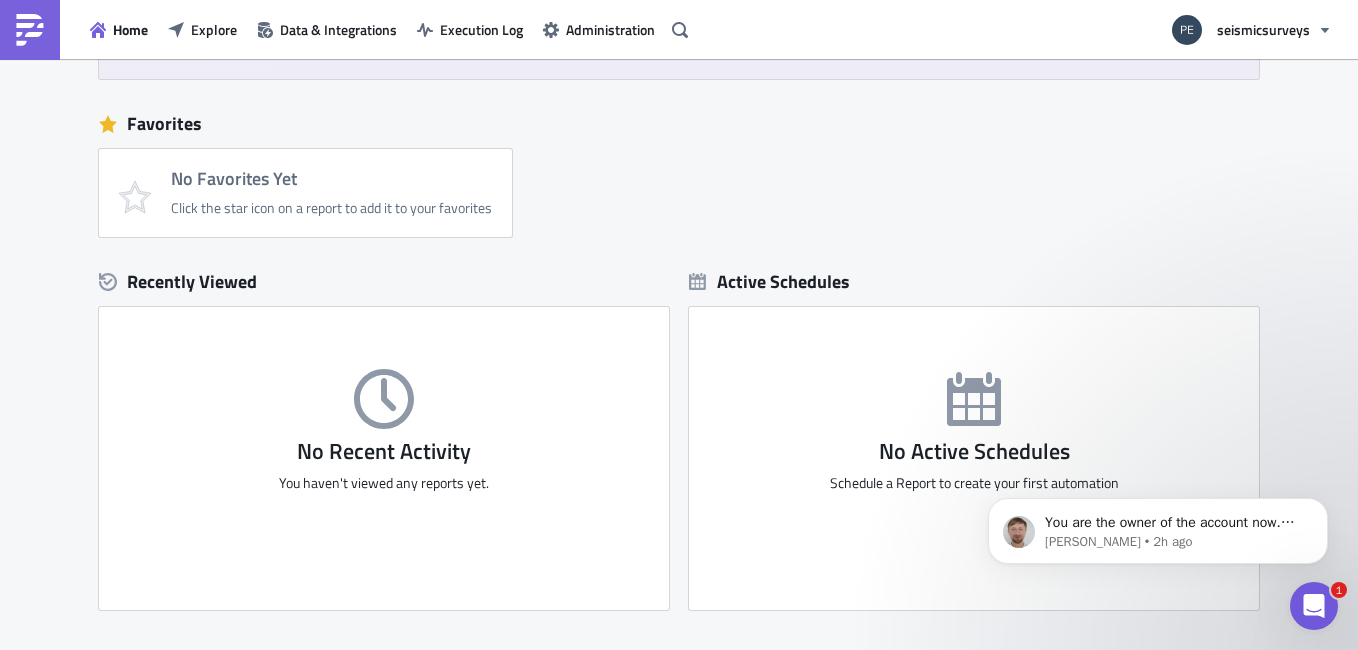 scroll, scrollTop: 351, scrollLeft: 0, axis: vertical 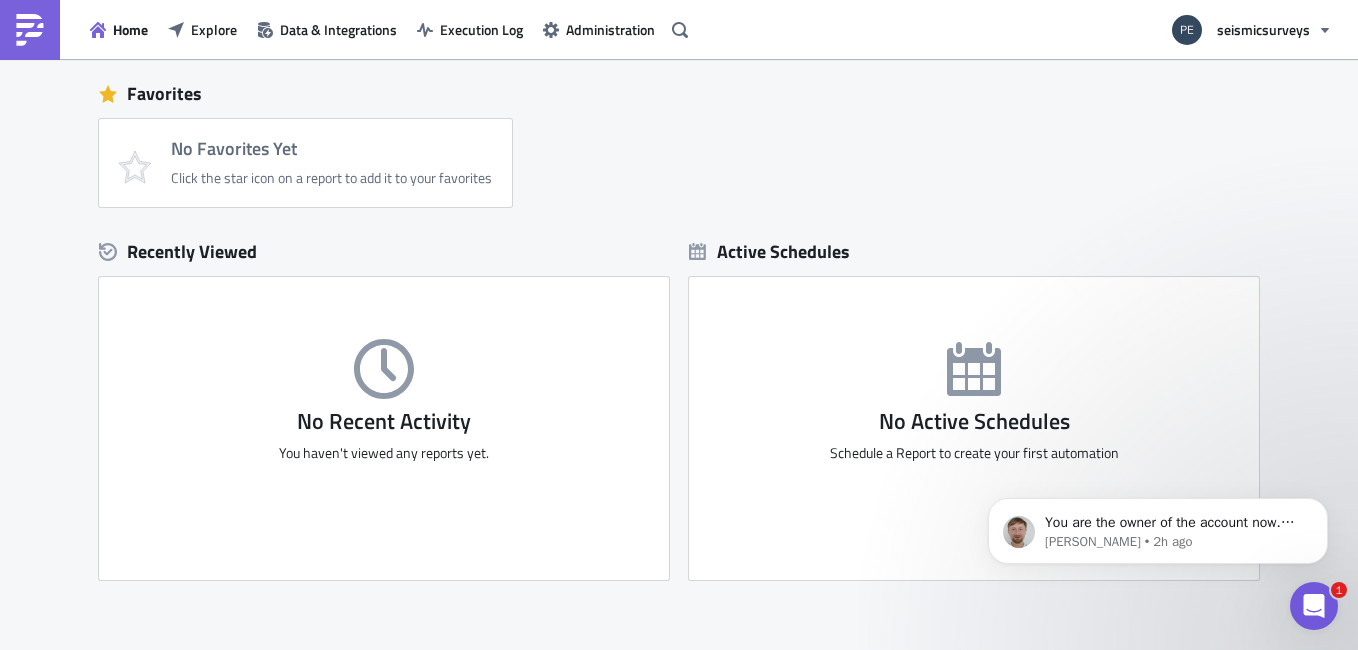 drag, startPoint x: 1316, startPoint y: 350, endPoint x: 1334, endPoint y: 378, distance: 33.286633 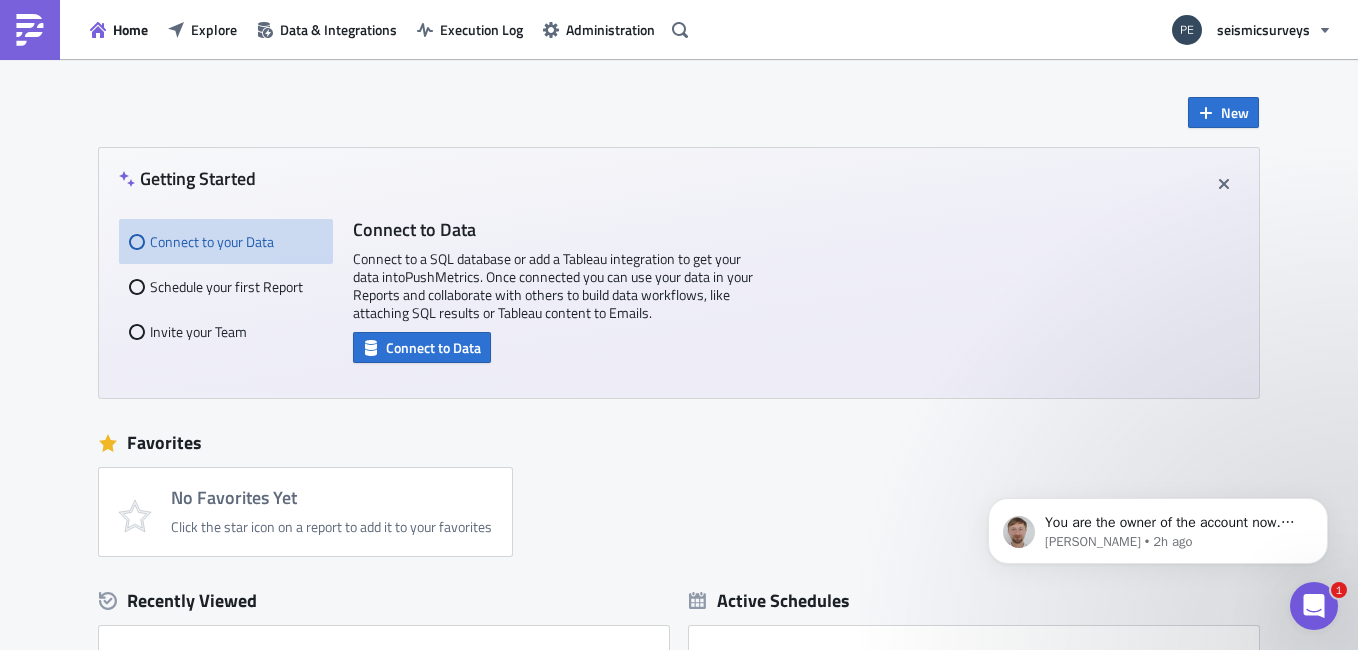 scroll, scrollTop: 0, scrollLeft: 0, axis: both 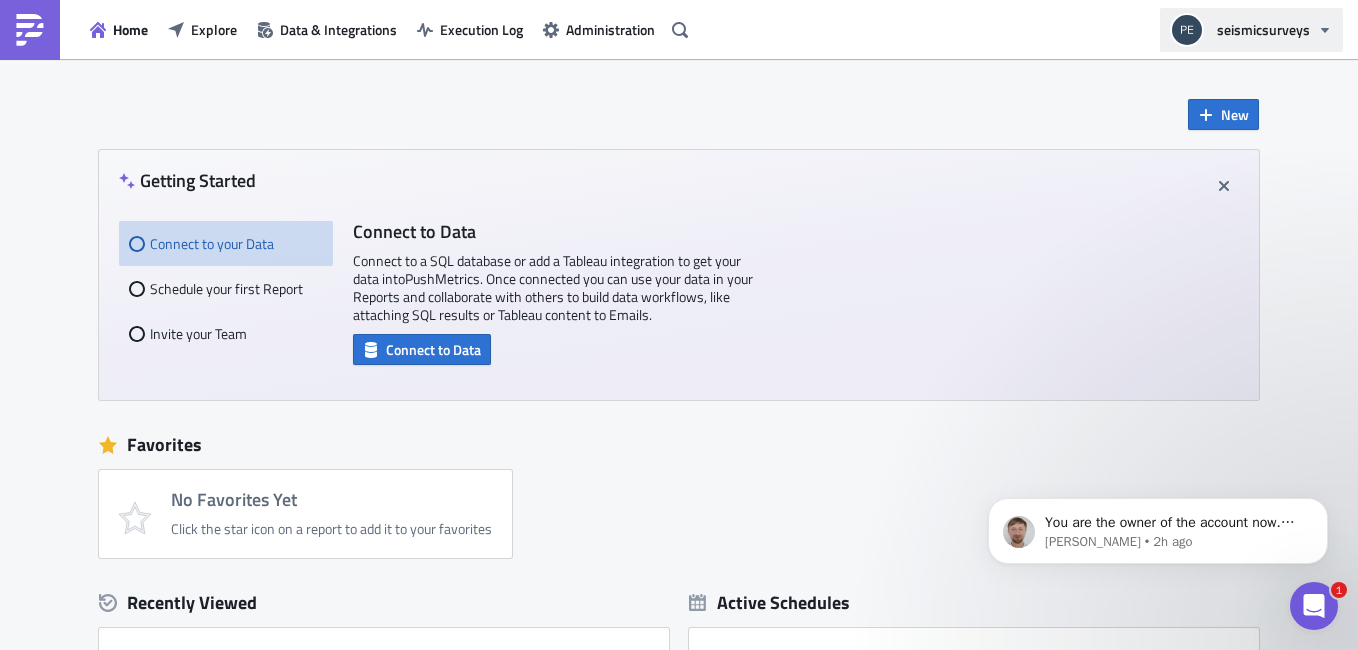 click on "seismicsurveys" at bounding box center (1263, 29) 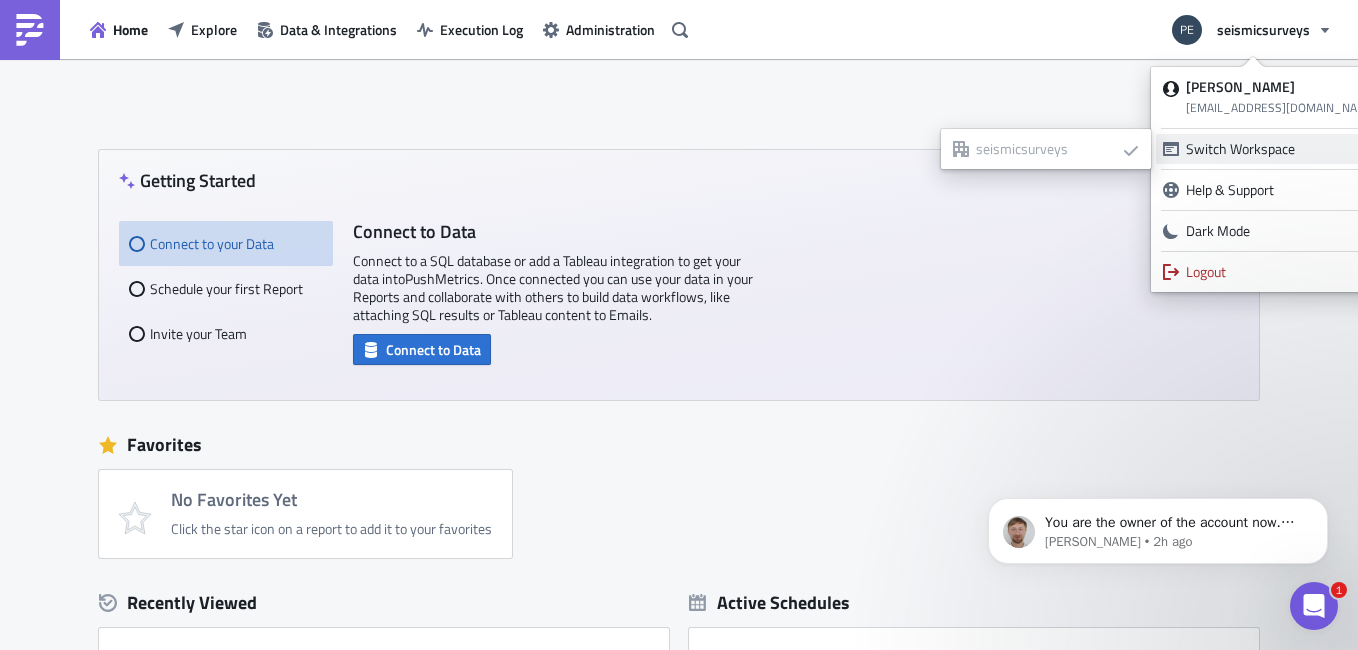 click 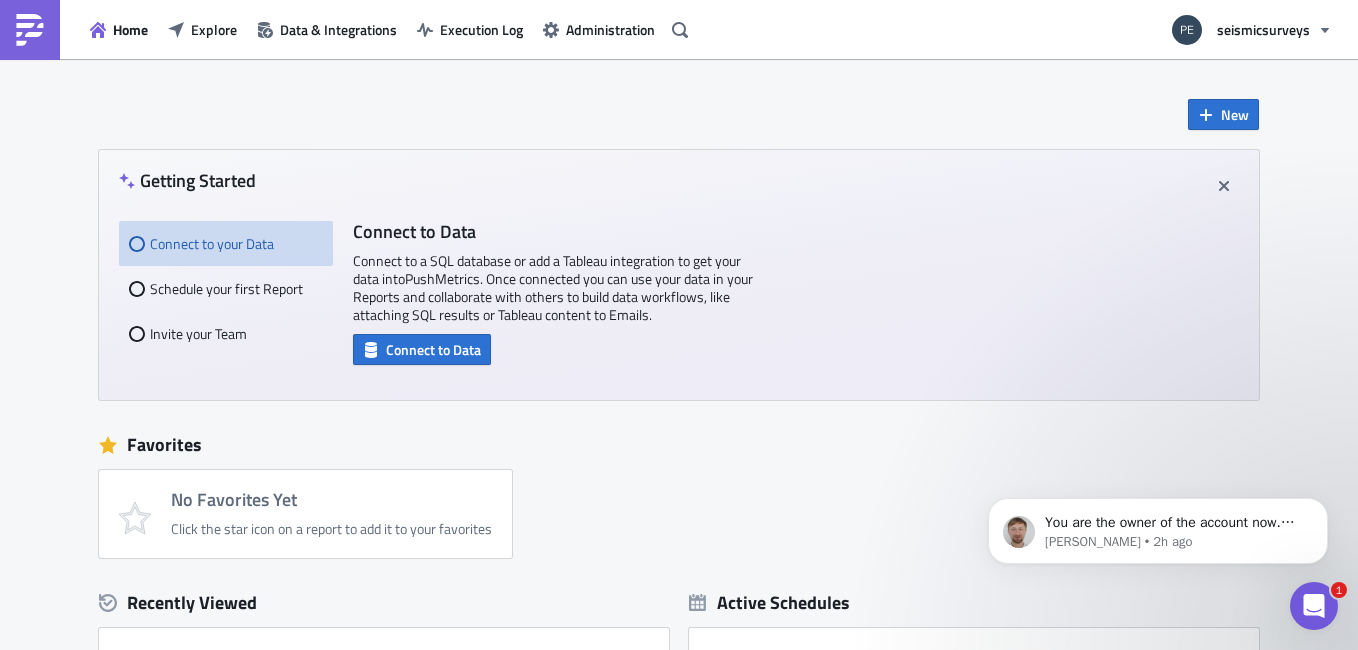 click on "New Getting Started Connect to your Data Schedule your first Report Invite your Team Connect to Data Connect to a SQL database or add a Tableau integration to get your data into  PushMetrics . Once connected you can use your data in your Reports and collaborate with others to build data workflows, like attaching SQL results or Tableau content to Emails. Connect to Data Schedule Your First Report Schedule your first Report to send SQL results or Tableau exports via email or Slack. Create a Report Invite Your Team Start collaborating on your data workflows with all your colleagues. Invite them as Admins, Regular Users, or View Only. Invite User Favorites No Favorites Yet Click the star icon on a report to add it to your favorites Recently Viewed No Recent Activity You haven't viewed any reports yet. Active Schedules No Active Schedules Schedule a Report to create your first automation" at bounding box center (679, 495) 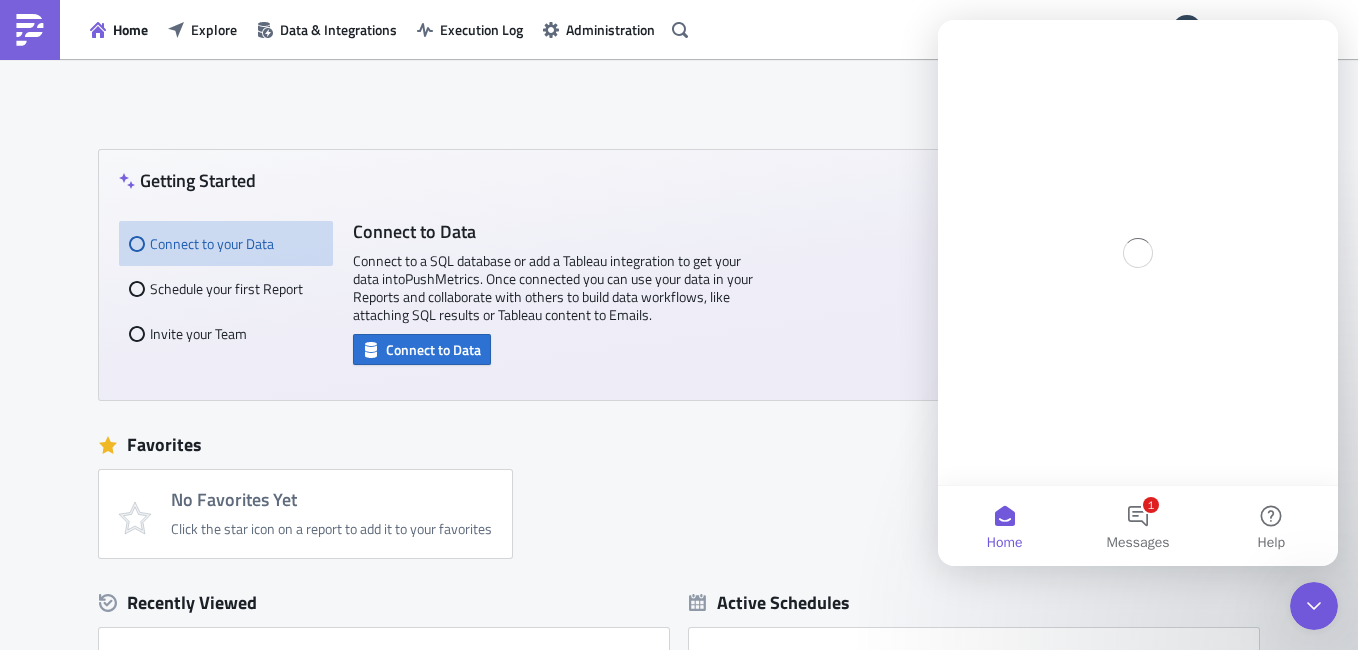 scroll, scrollTop: 0, scrollLeft: 0, axis: both 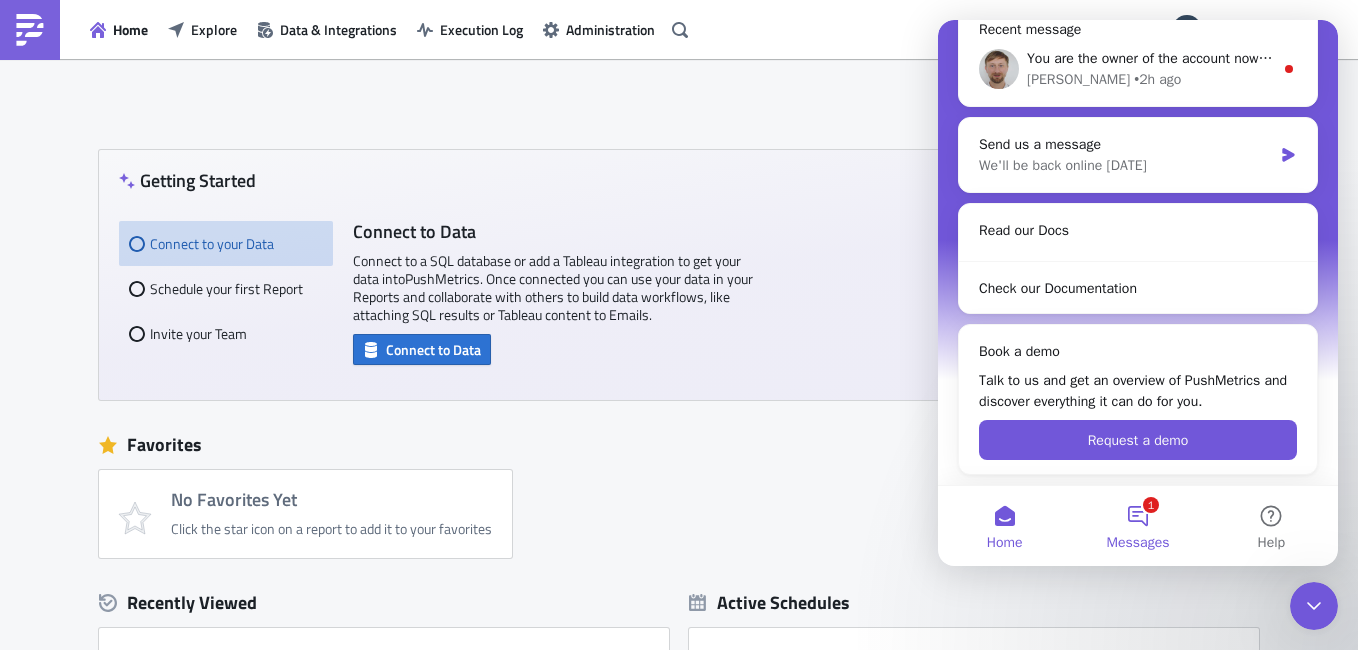 click on "Messages" at bounding box center [1138, 543] 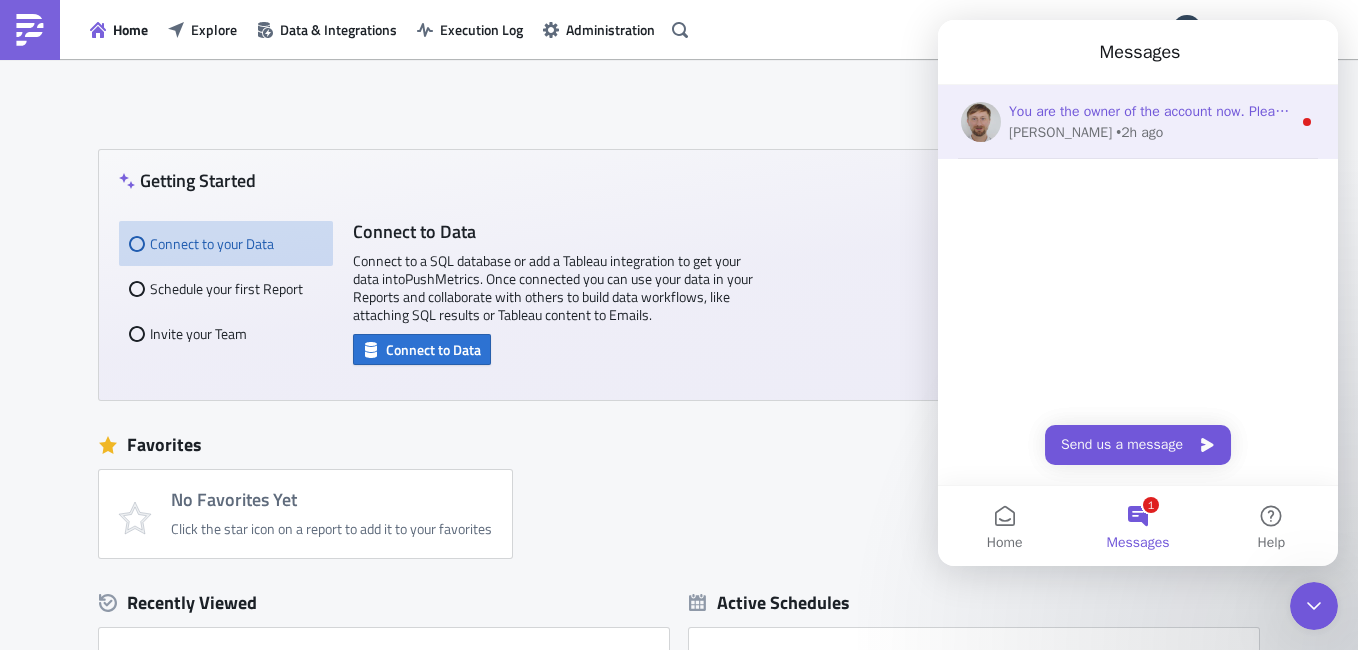 click on "[PERSON_NAME] •  2h ago" at bounding box center [1150, 132] 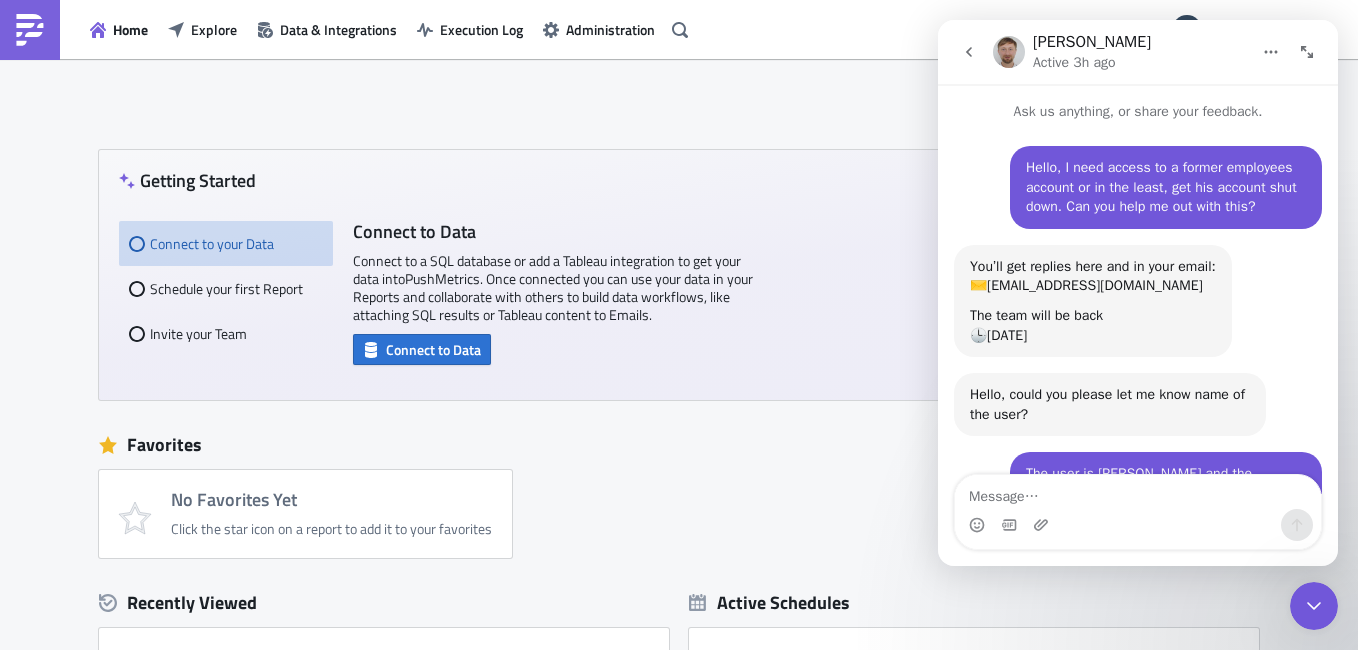 scroll, scrollTop: 3, scrollLeft: 0, axis: vertical 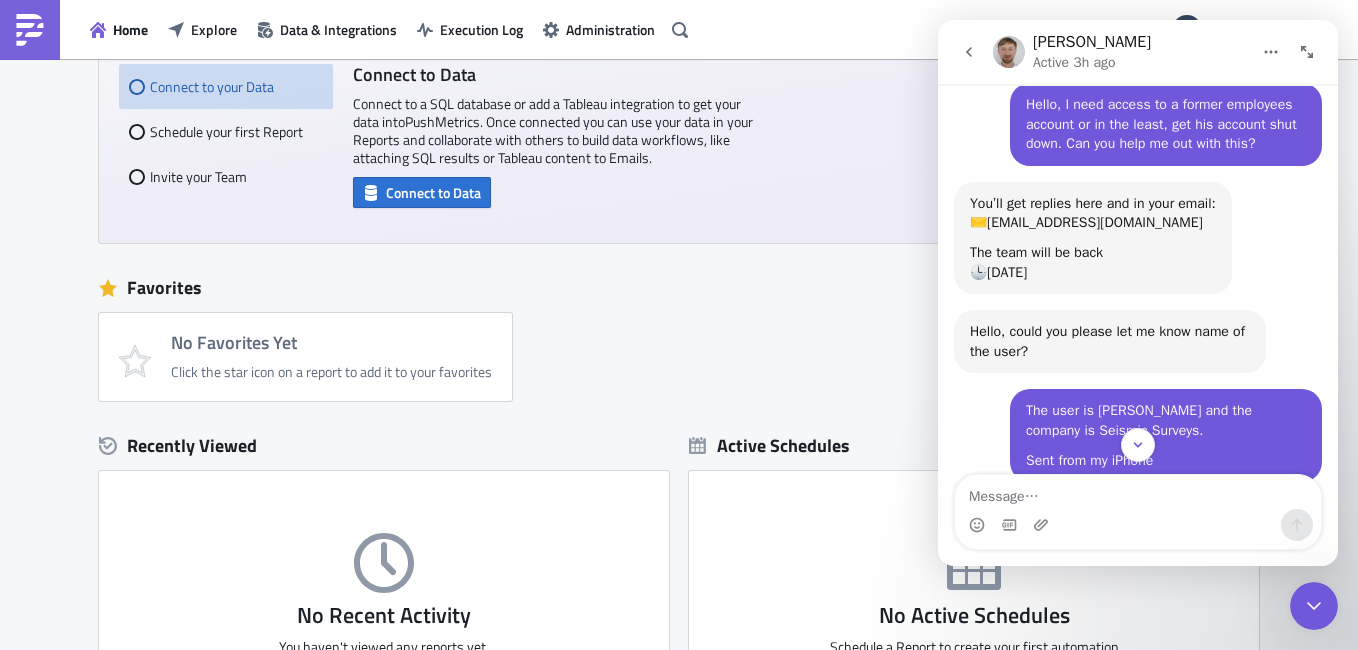drag, startPoint x: 1353, startPoint y: 346, endPoint x: 392, endPoint y: 406, distance: 962.8712 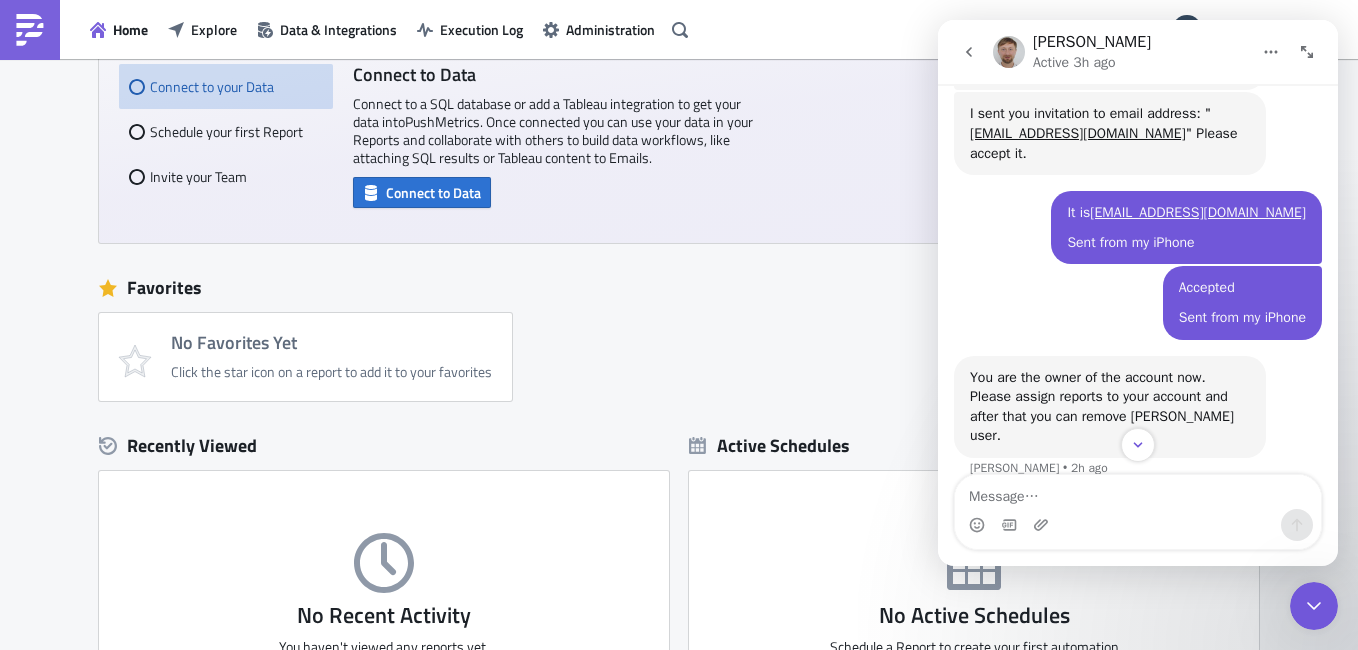 scroll, scrollTop: 766, scrollLeft: 0, axis: vertical 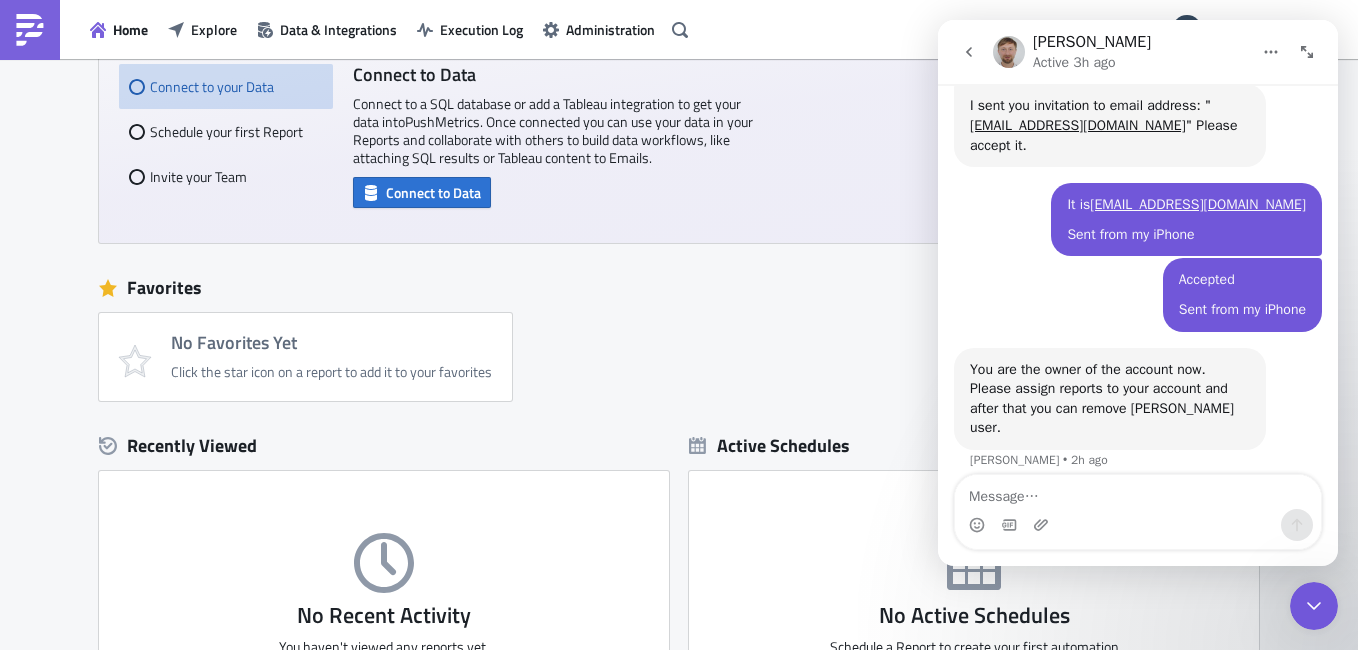 click on "Favorites No Favorites Yet Click the star icon on a report to add it to your favorites" at bounding box center [679, 332] 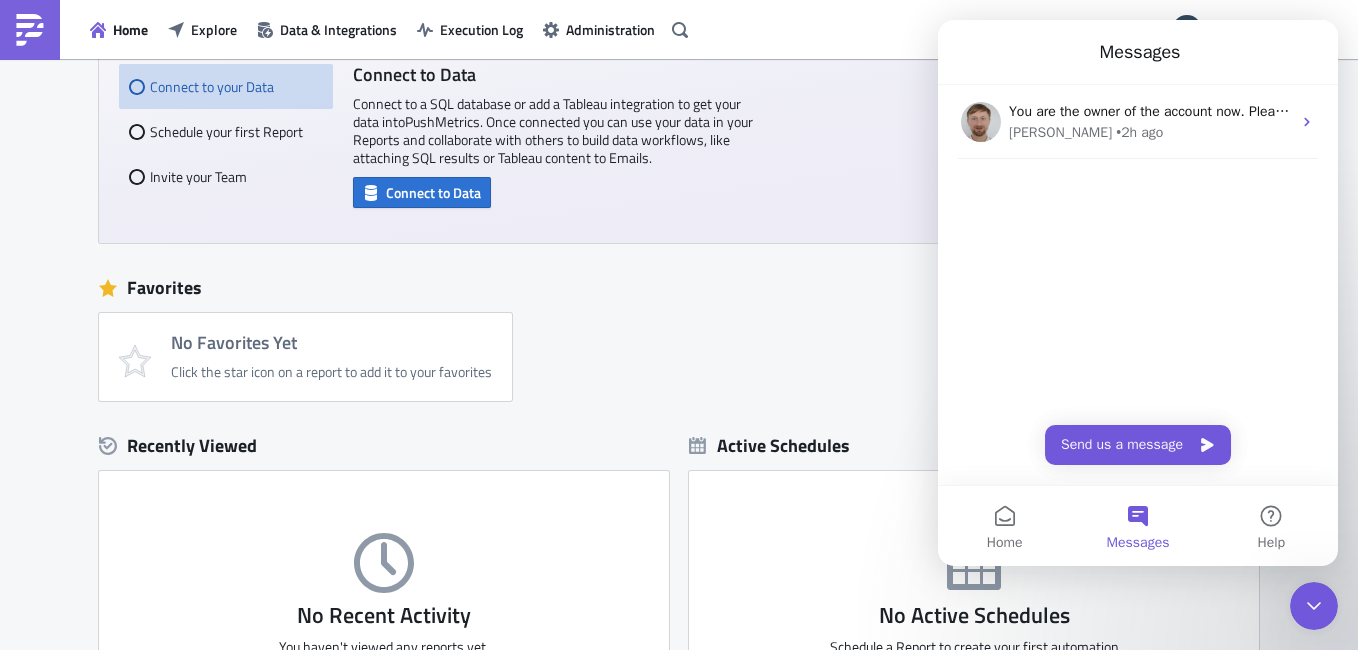 scroll, scrollTop: 0, scrollLeft: 0, axis: both 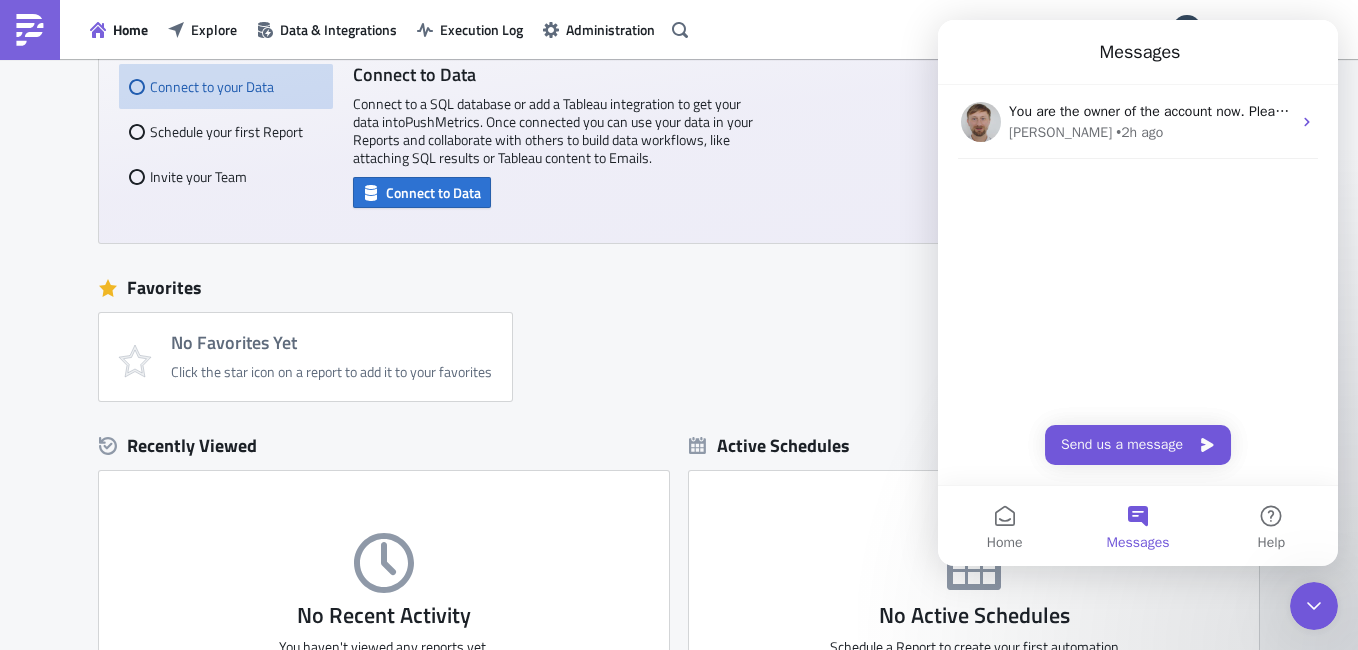 drag, startPoint x: 1128, startPoint y: 191, endPoint x: 1167, endPoint y: 196, distance: 39.319206 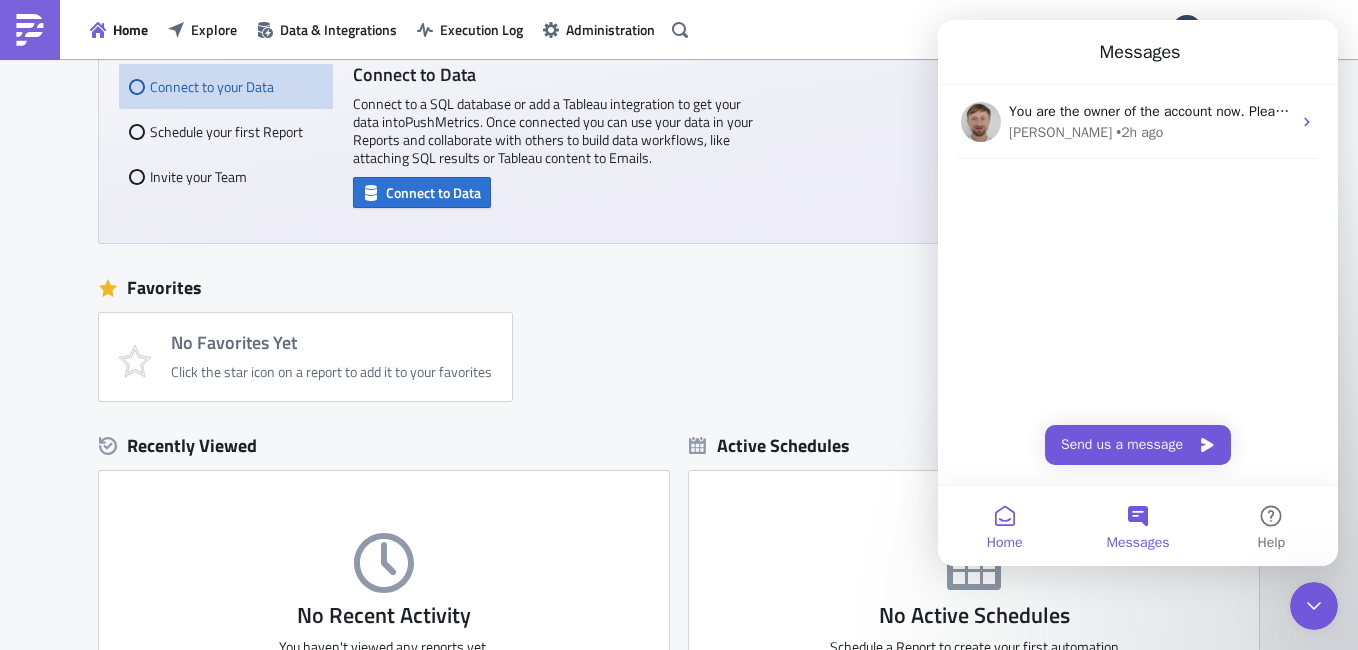 click on "Home" at bounding box center [1004, 526] 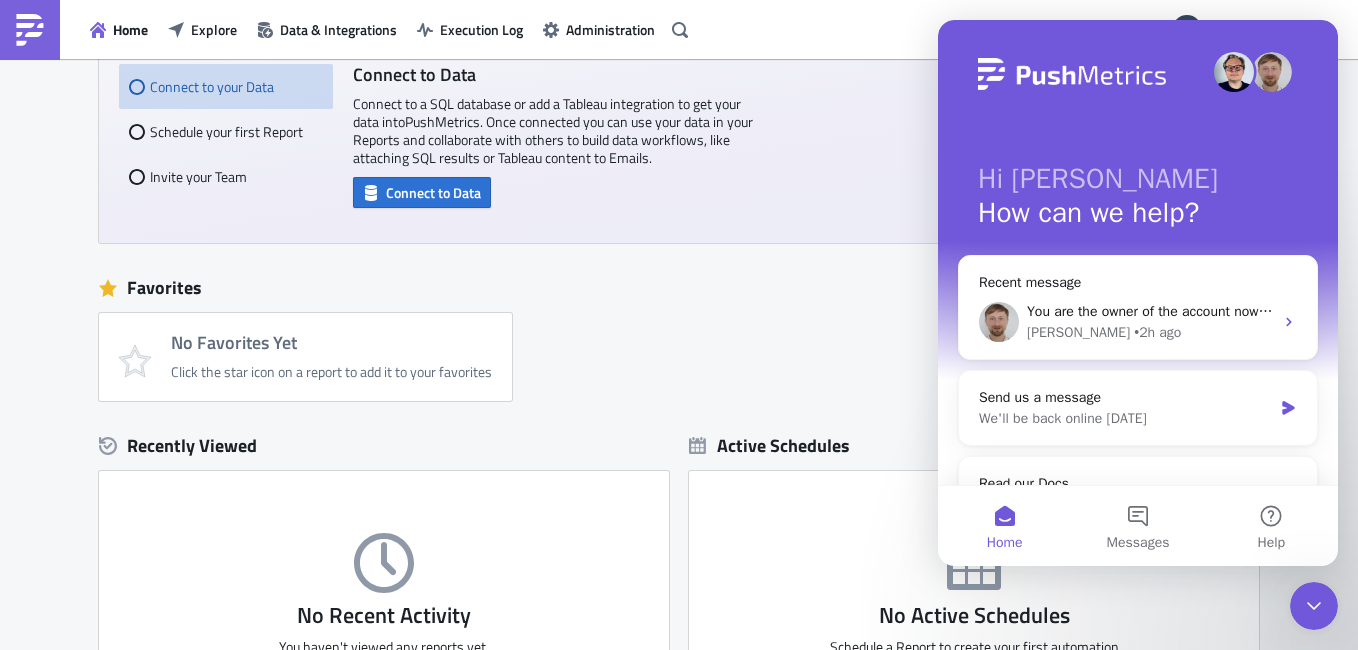 click on "Home" at bounding box center (1004, 526) 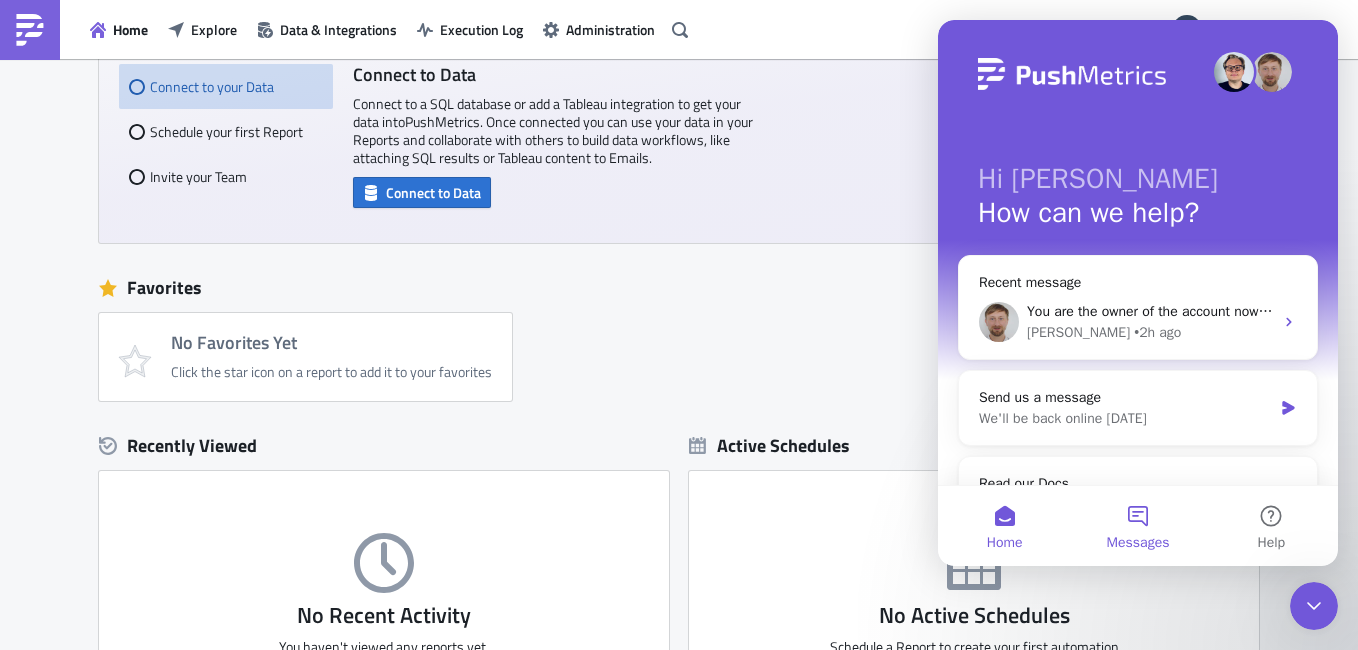 click on "Messages" at bounding box center [1137, 526] 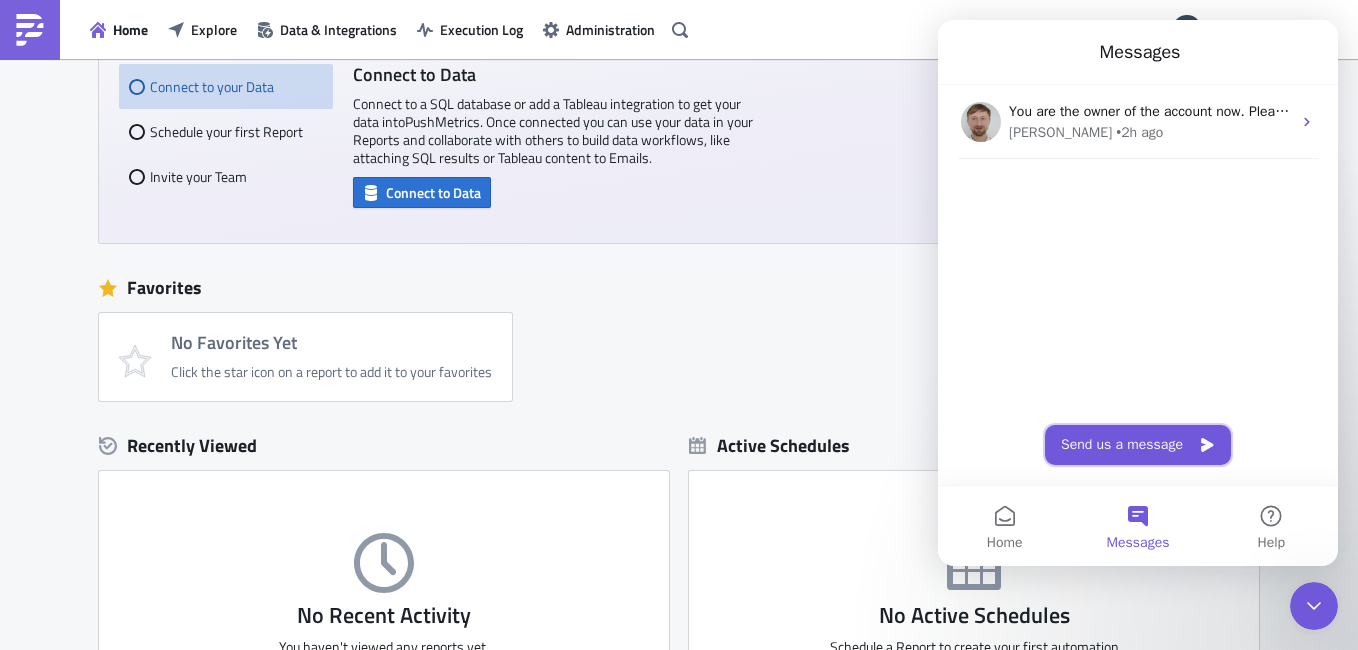 click on "Send us a message" at bounding box center (1138, 445) 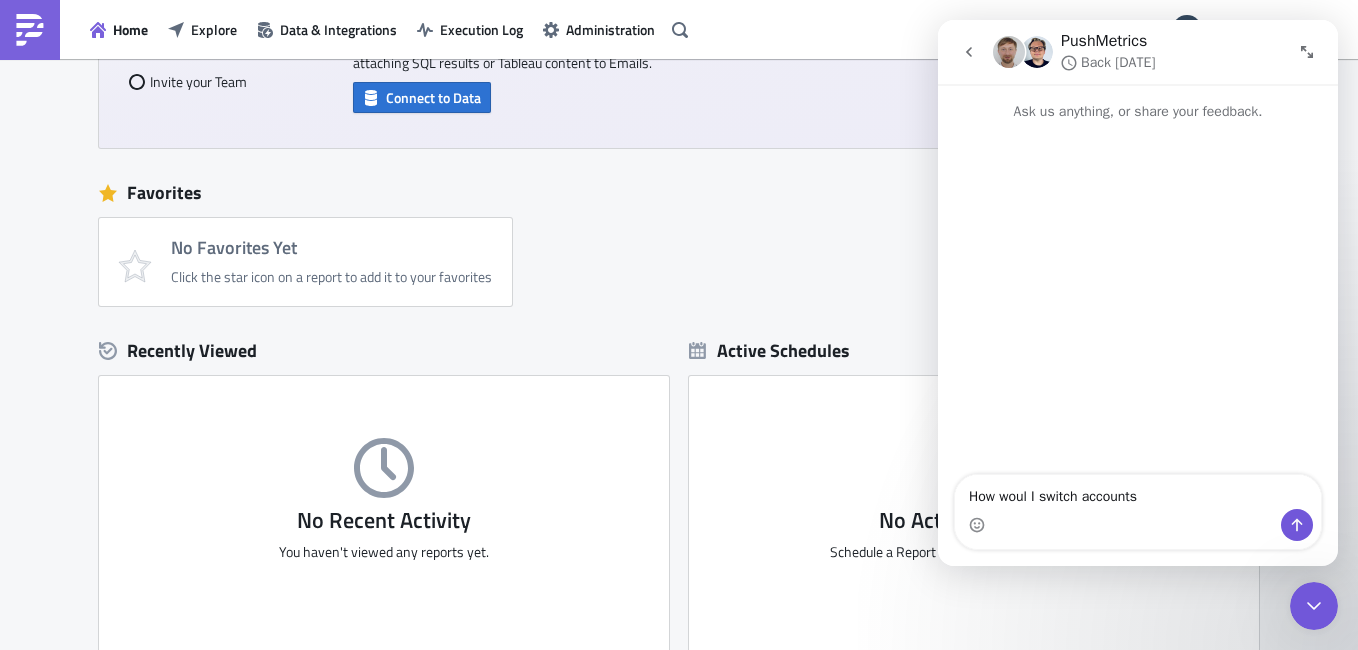 scroll, scrollTop: 245, scrollLeft: 0, axis: vertical 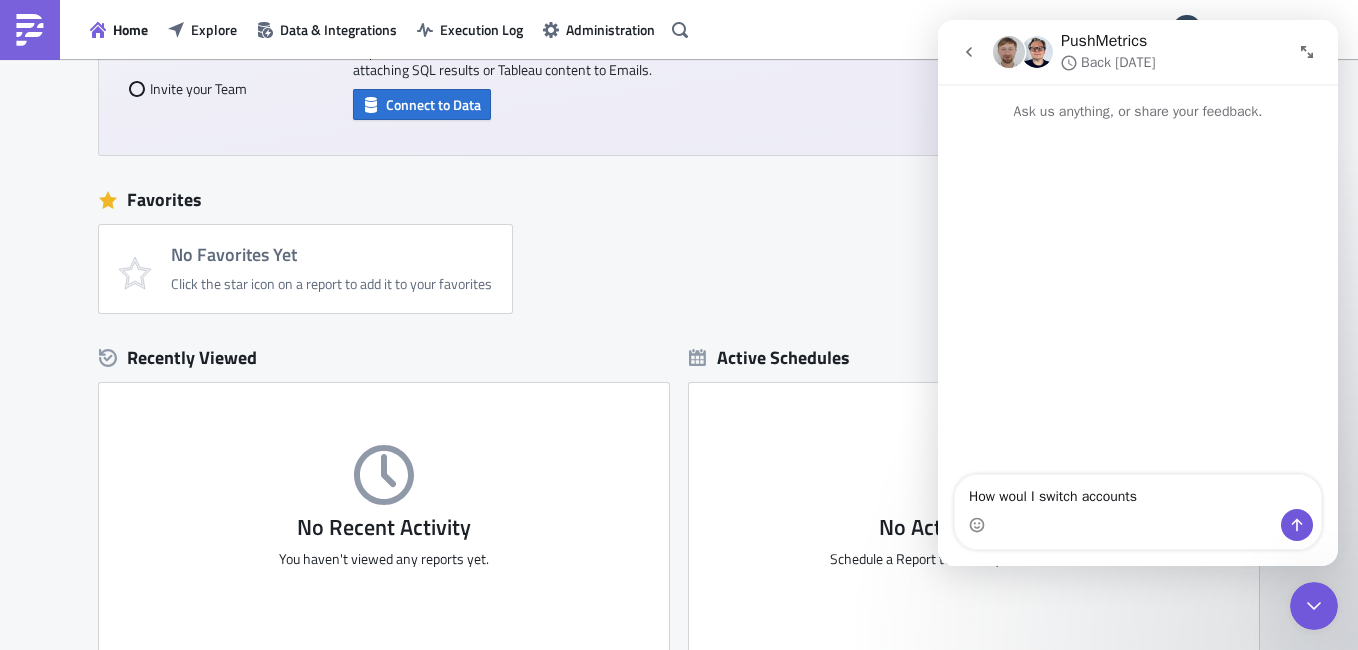 type on "How woul I switch accounts" 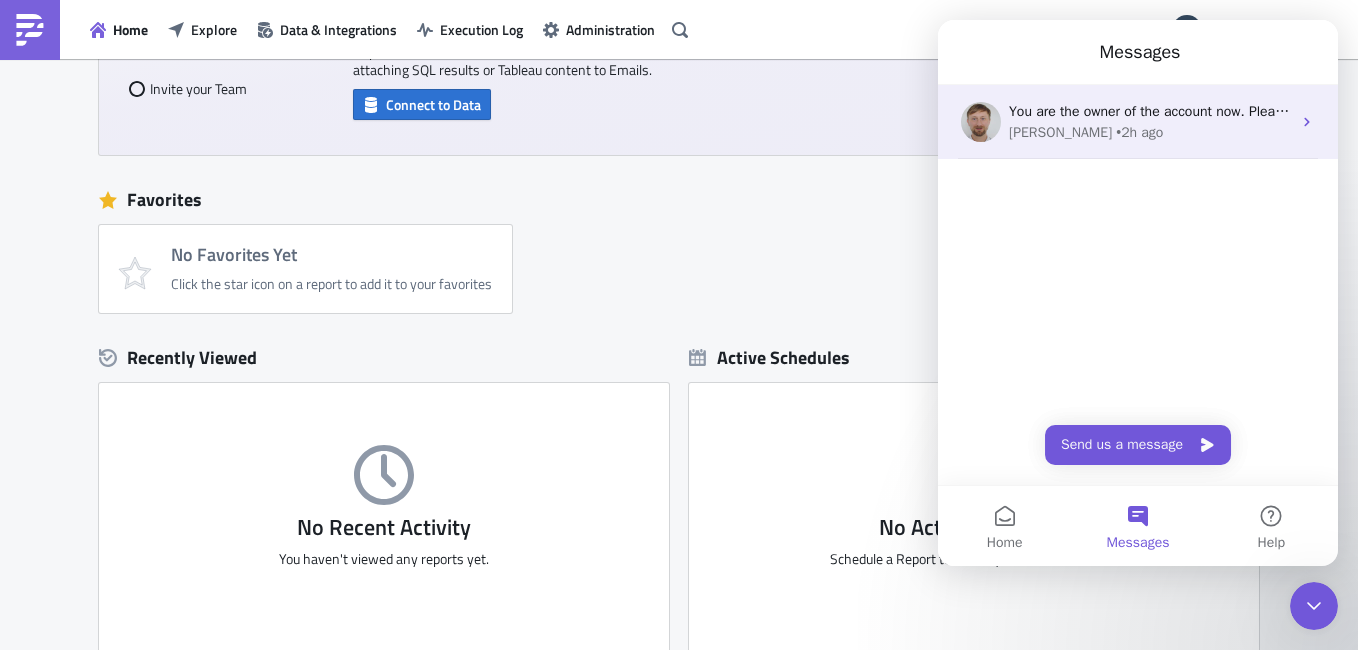 click on "You are the owner of the account now. Please assign reports to your account and after that you can remove [PERSON_NAME] user." at bounding box center (1409, 111) 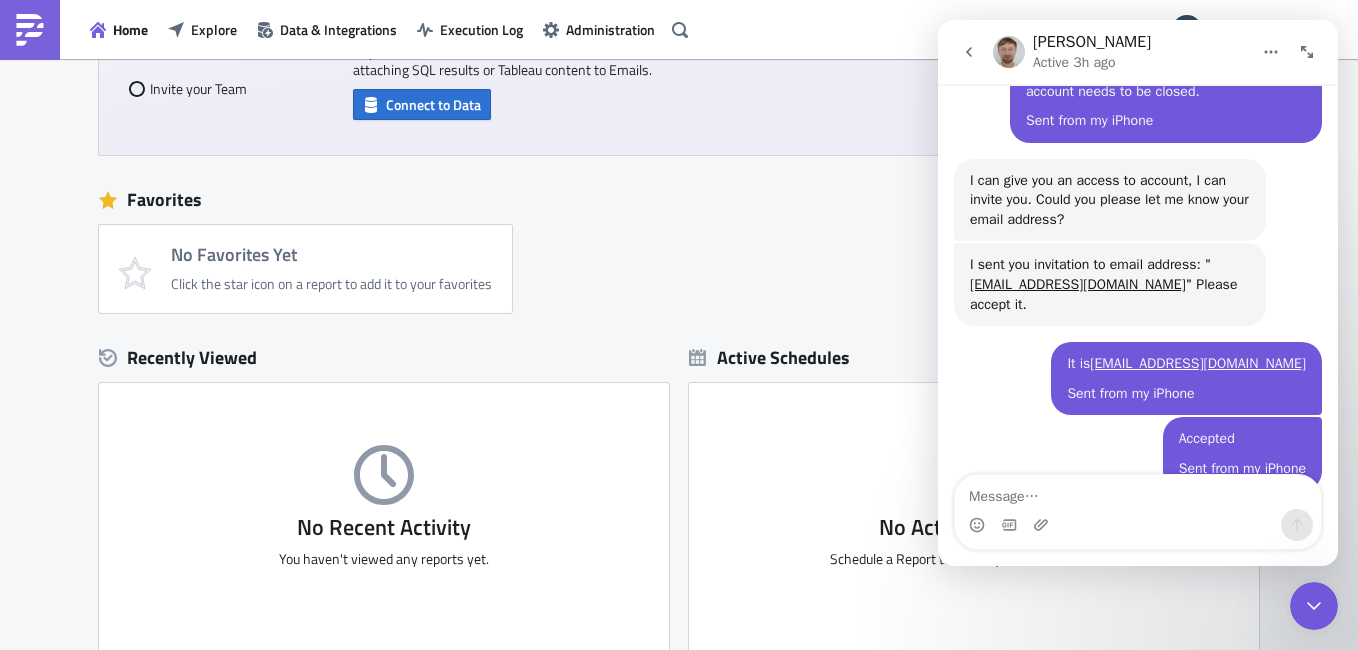 scroll, scrollTop: 766, scrollLeft: 0, axis: vertical 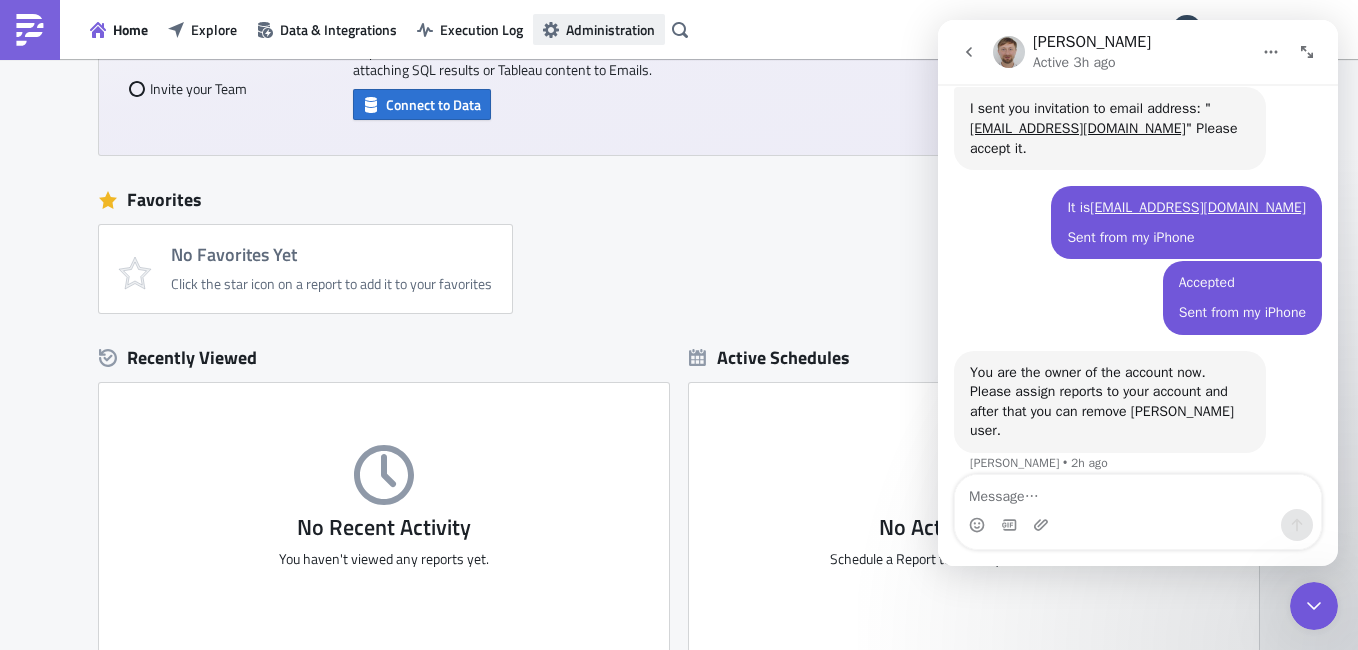click on "Administration" at bounding box center [610, 29] 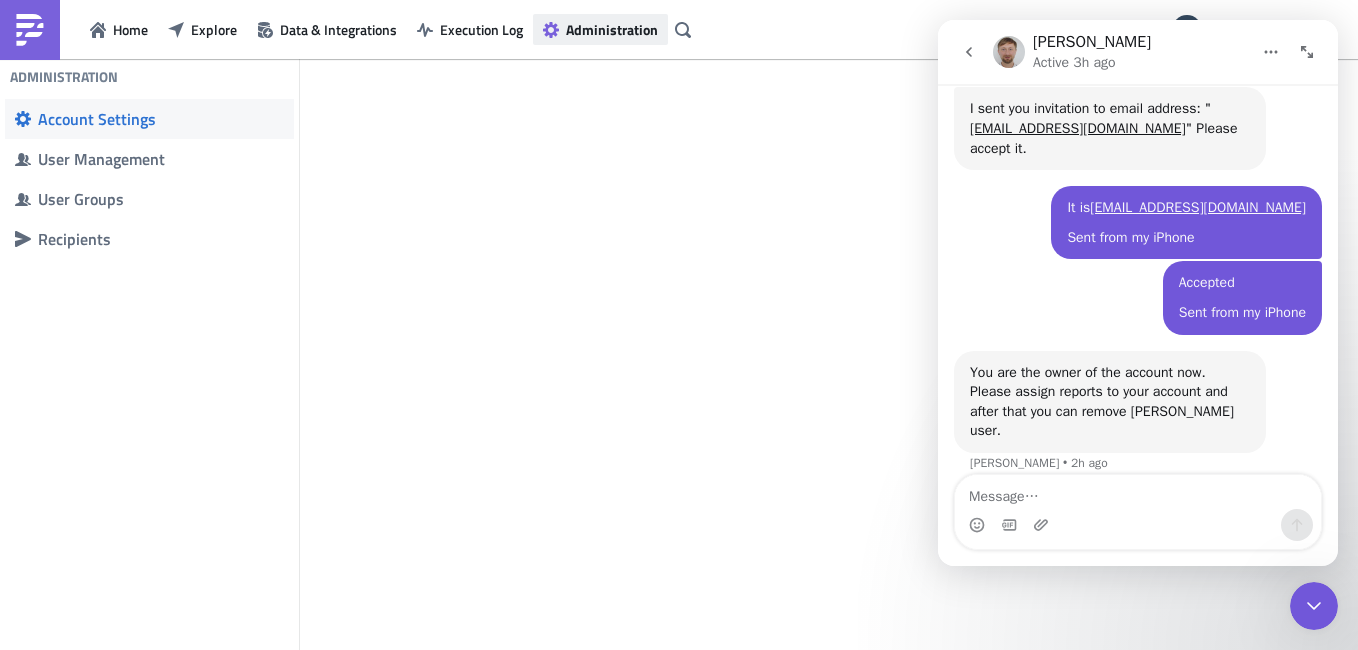 scroll, scrollTop: 0, scrollLeft: 0, axis: both 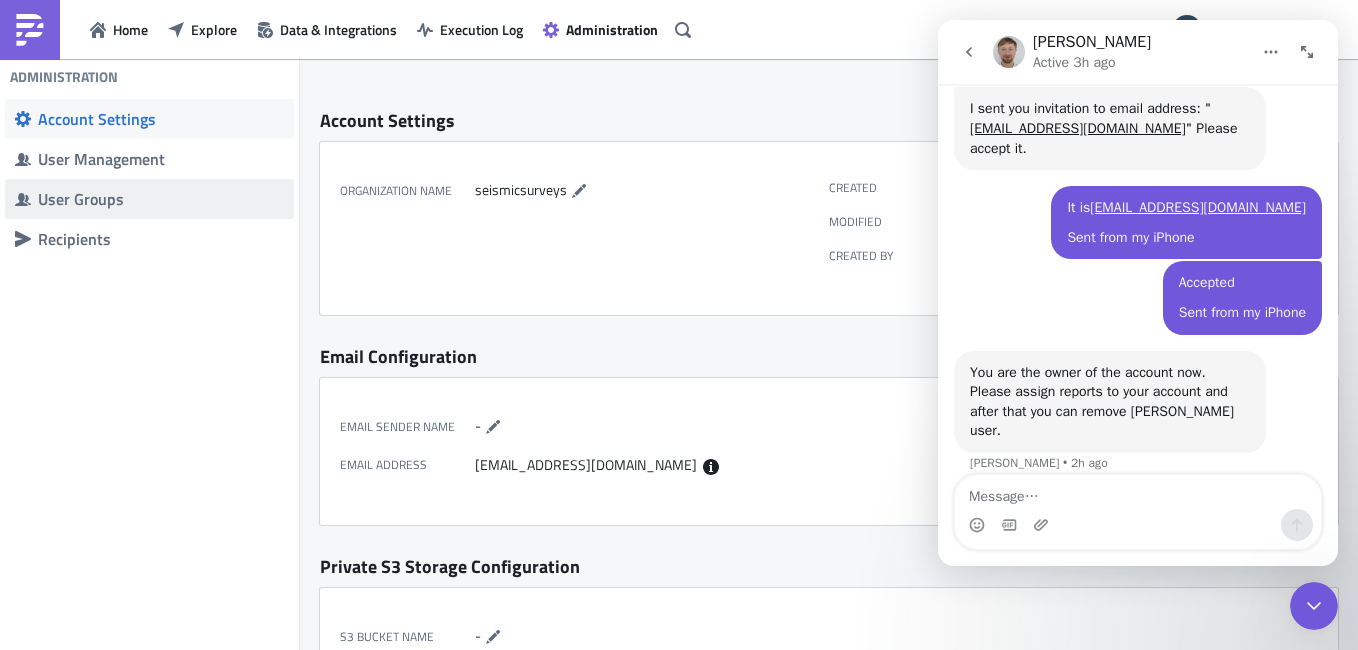 click on "User Groups" at bounding box center [161, 199] 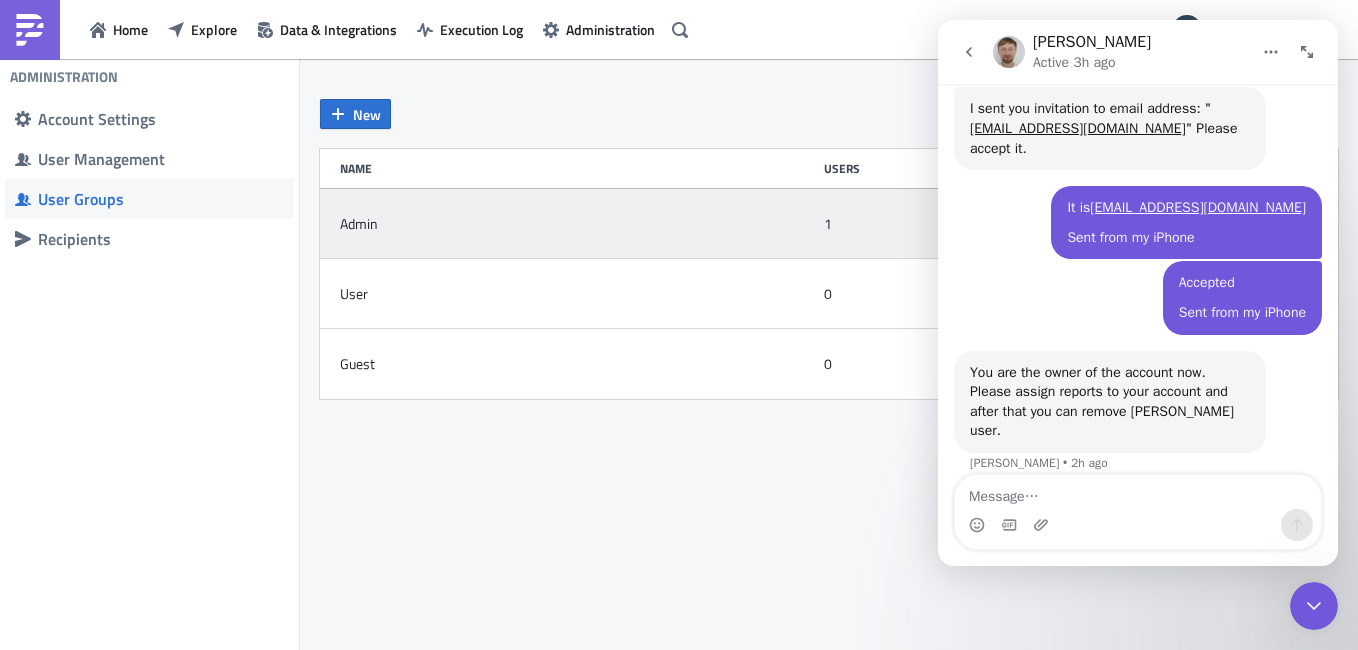 click on "Admin" at bounding box center (577, 224) 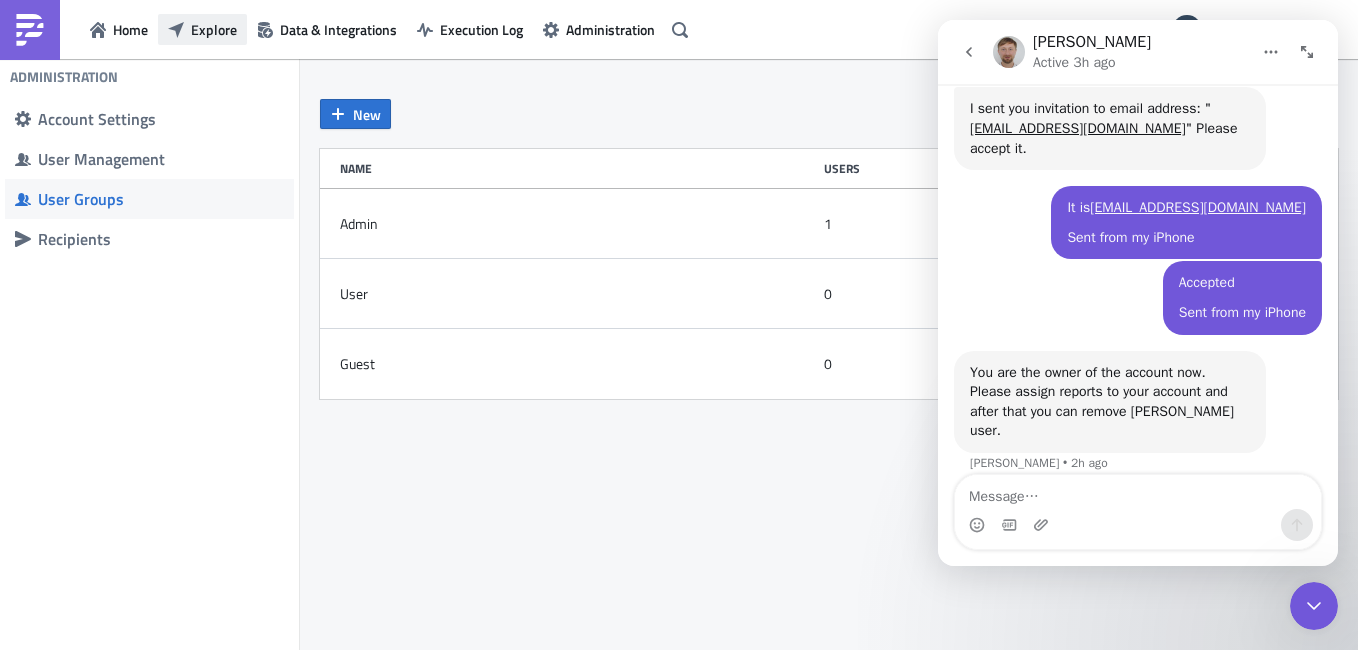 click on "Explore" at bounding box center [214, 29] 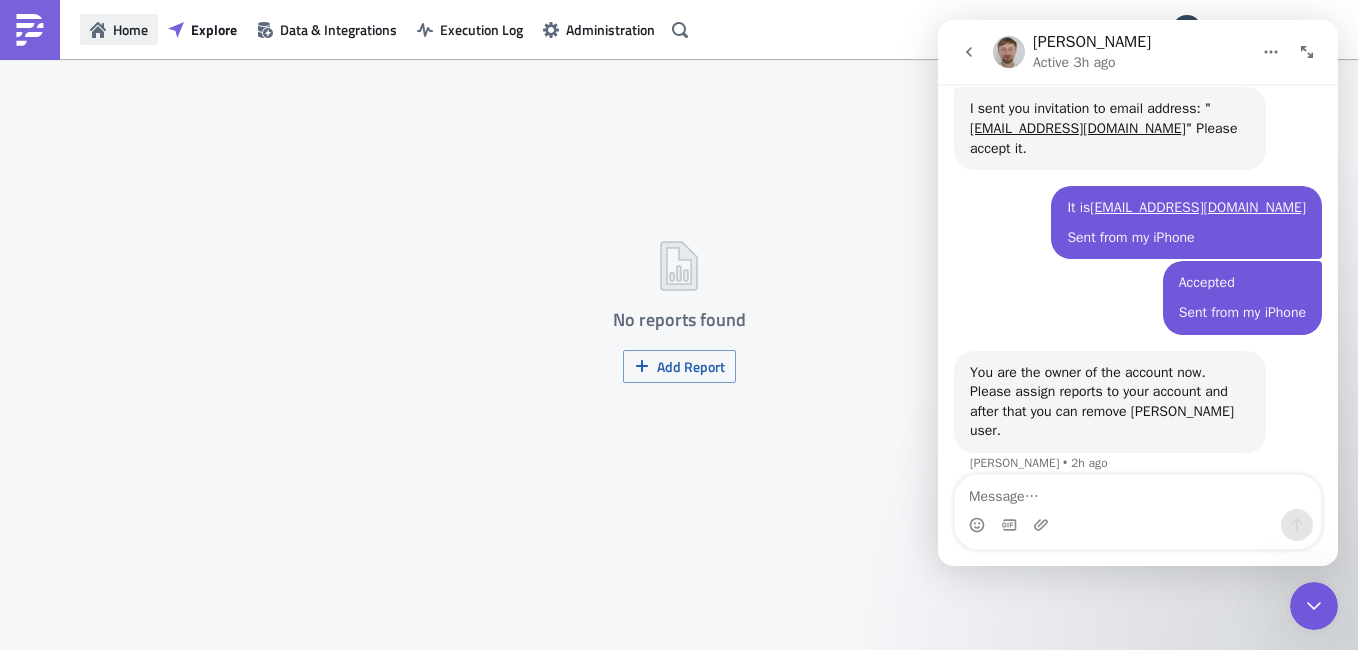 click on "Home" at bounding box center (119, 29) 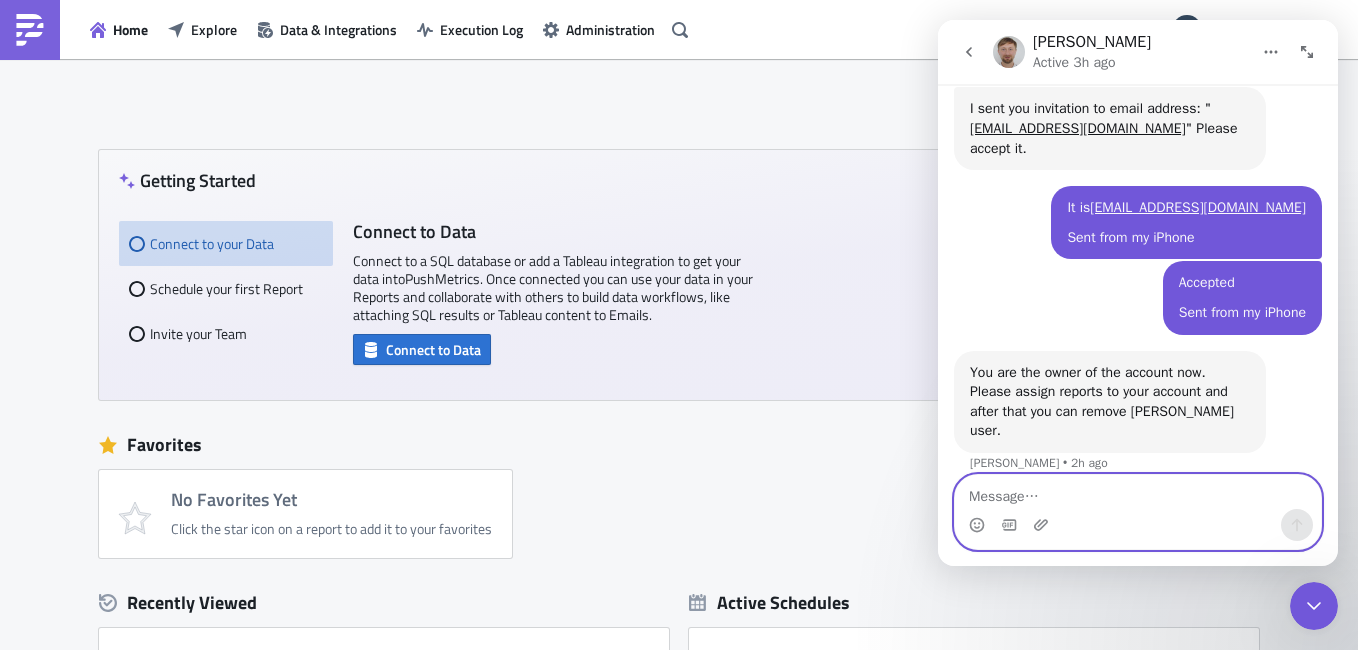 click at bounding box center [1138, 492] 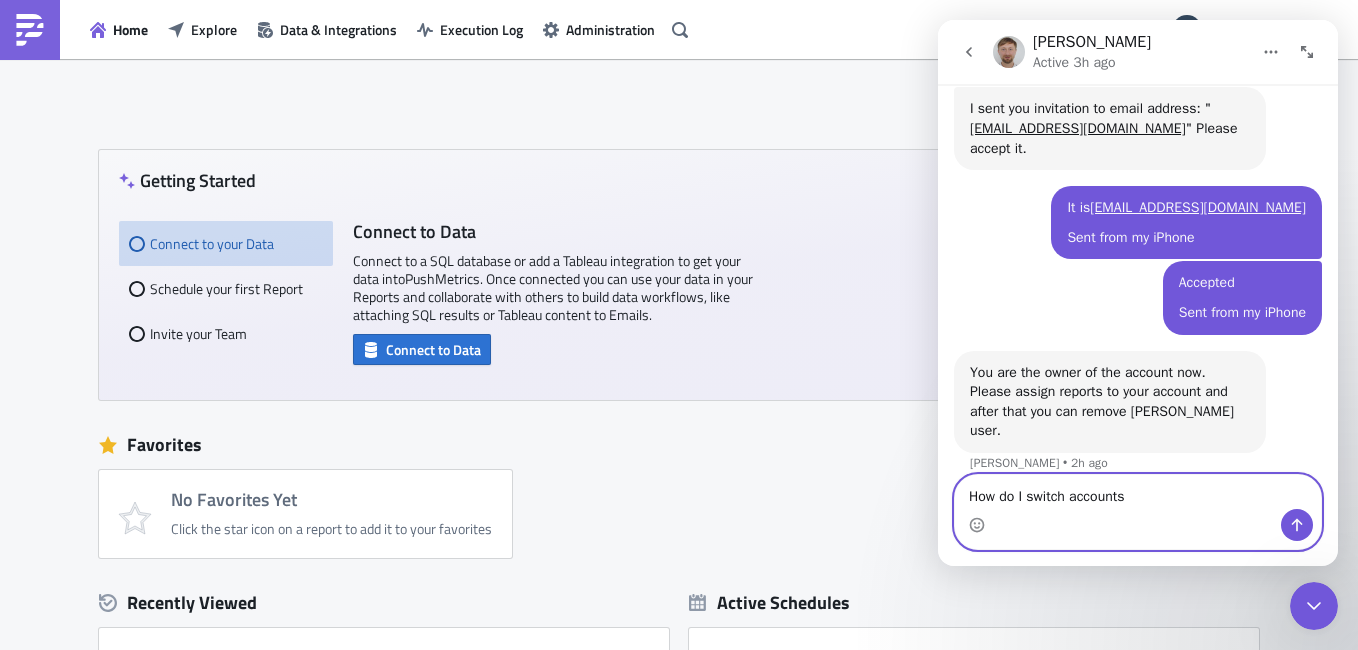 type on "How do I switch accounts?" 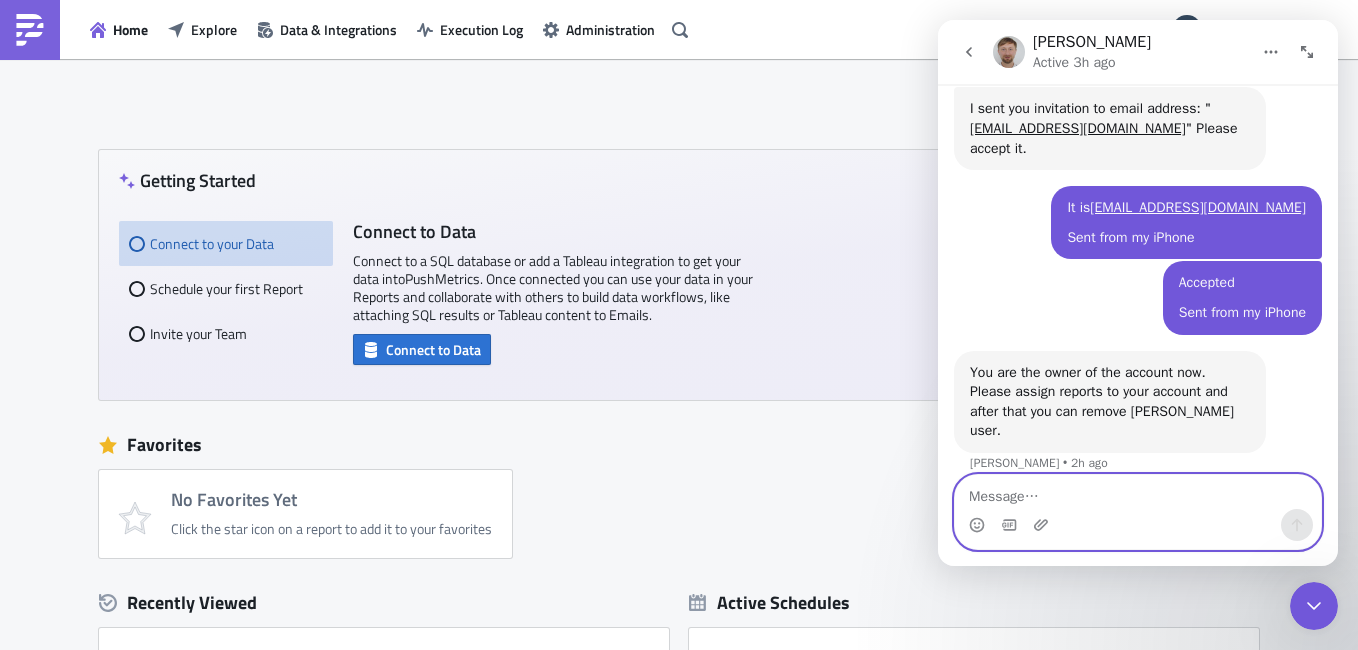 scroll, scrollTop: 826, scrollLeft: 0, axis: vertical 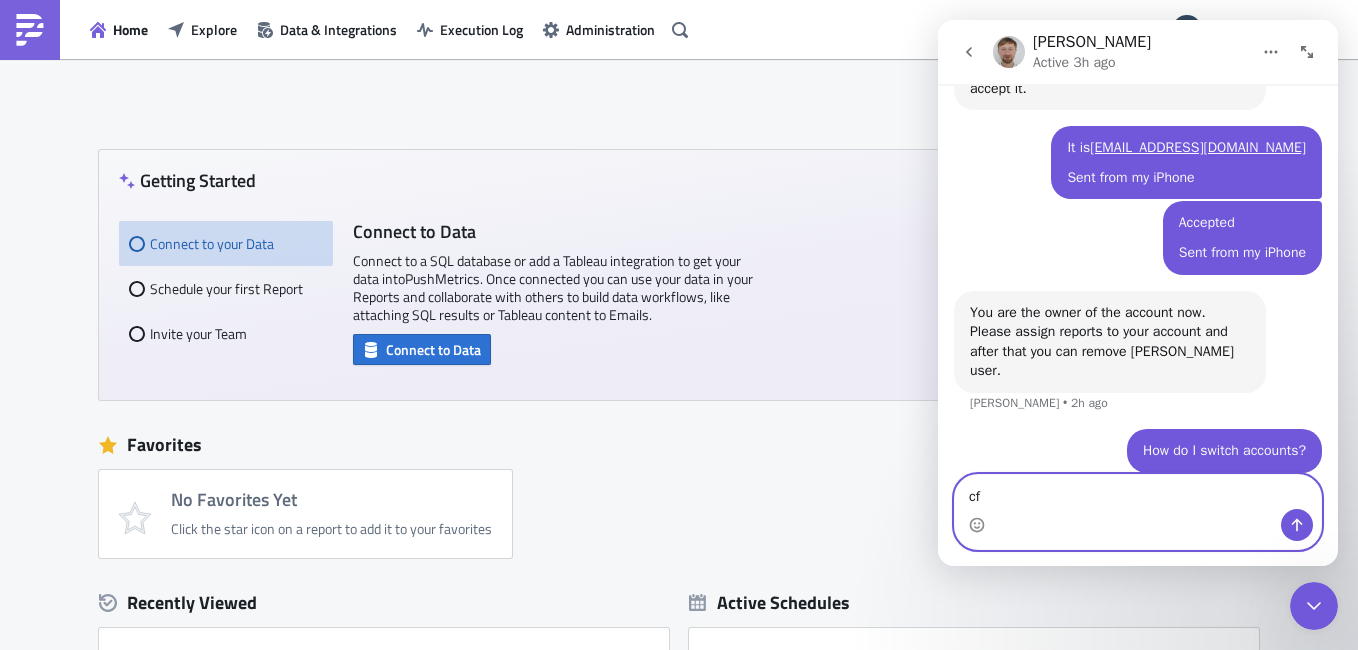 type on "cf" 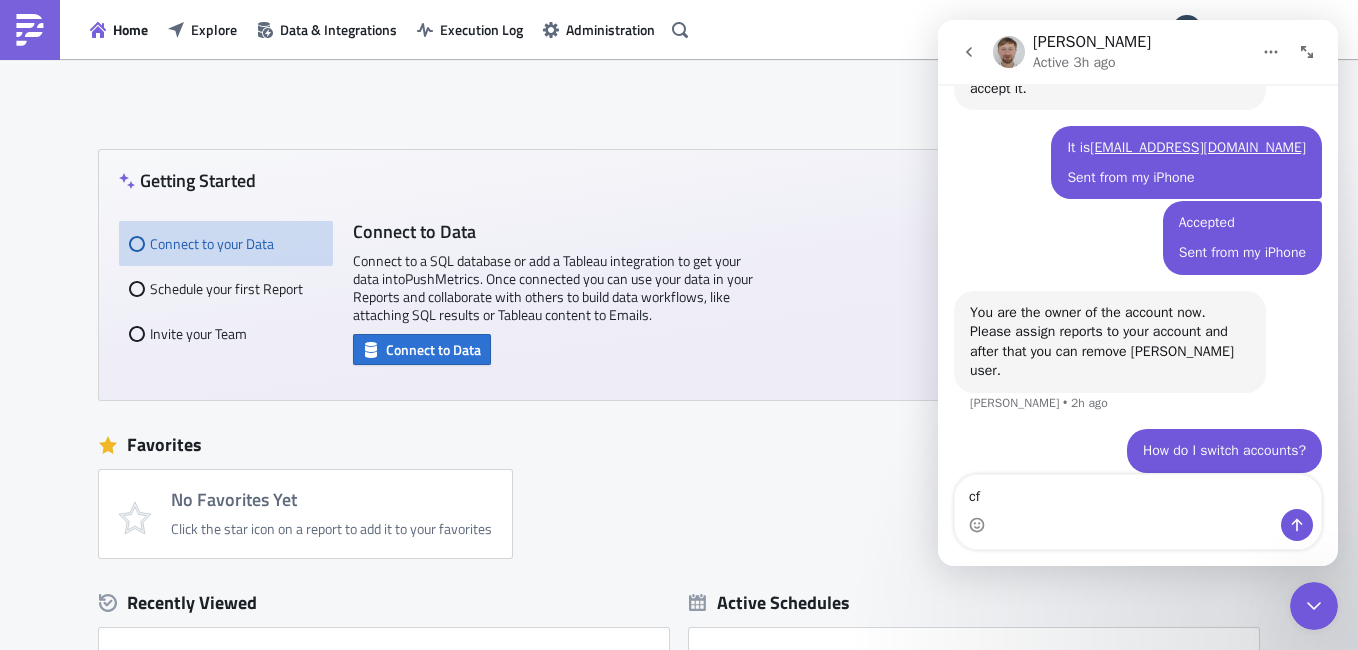 click on "cf  cf" at bounding box center (1138, 512) 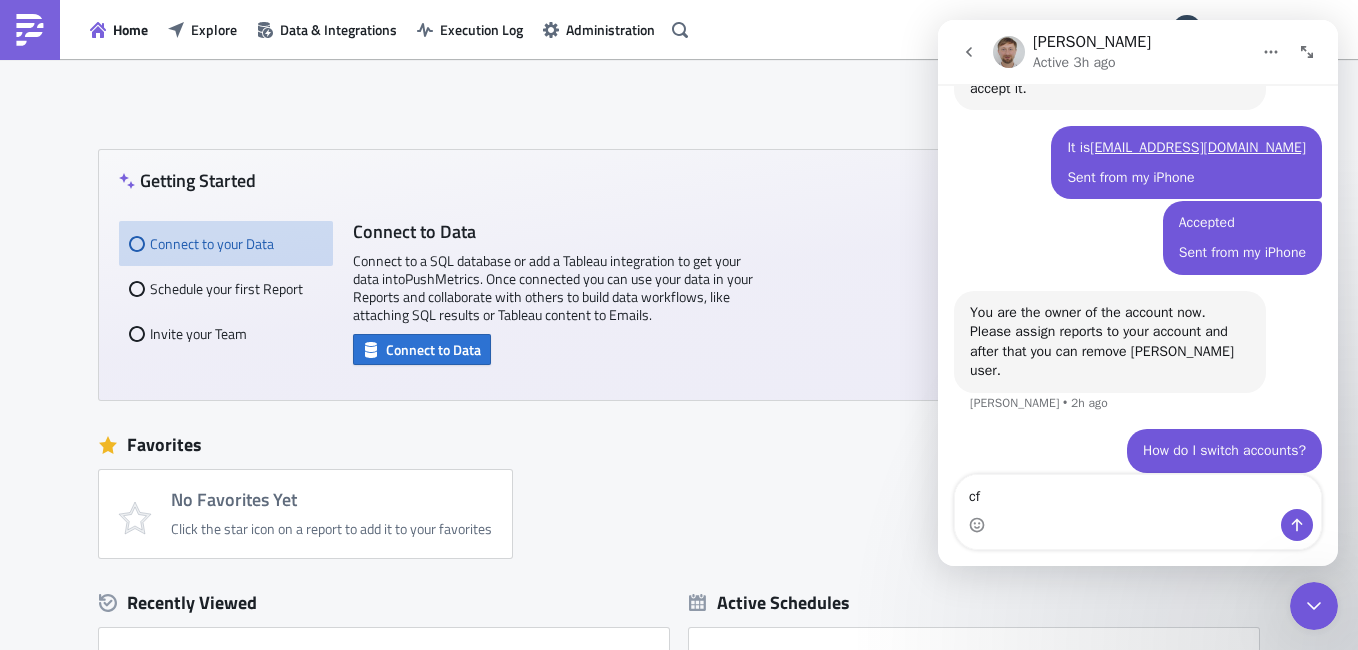 click at bounding box center (1314, 606) 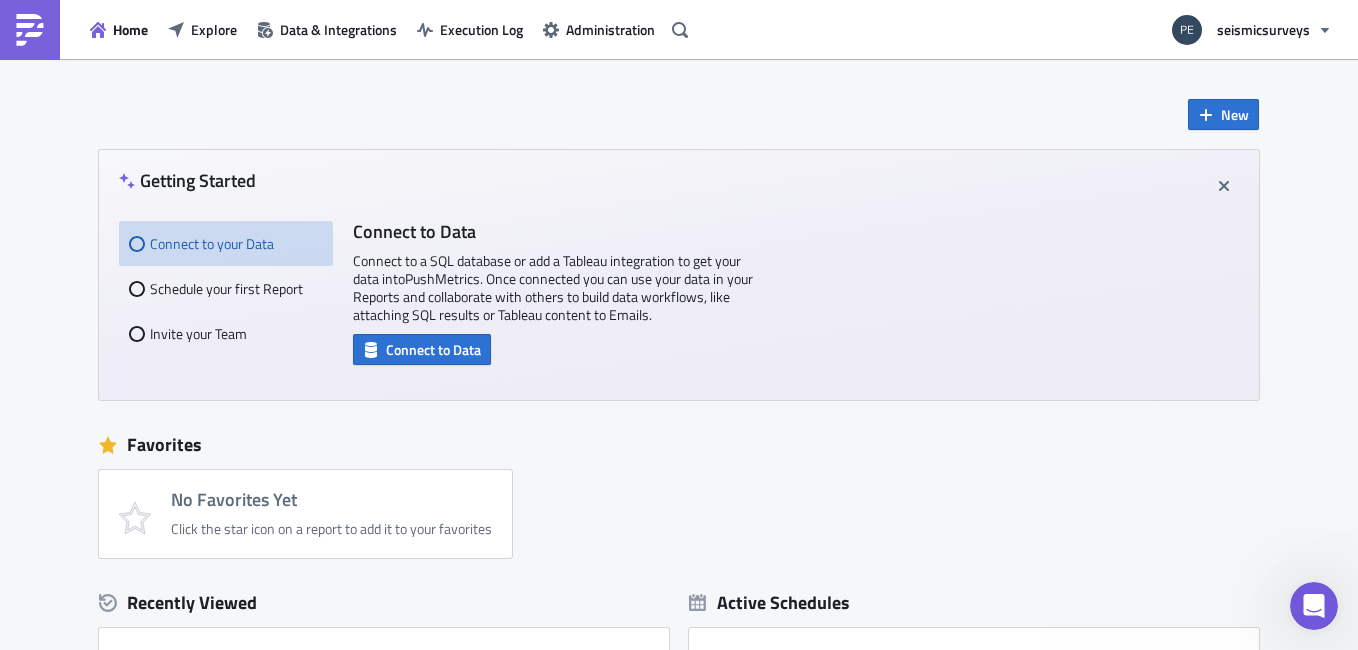 scroll, scrollTop: 0, scrollLeft: 0, axis: both 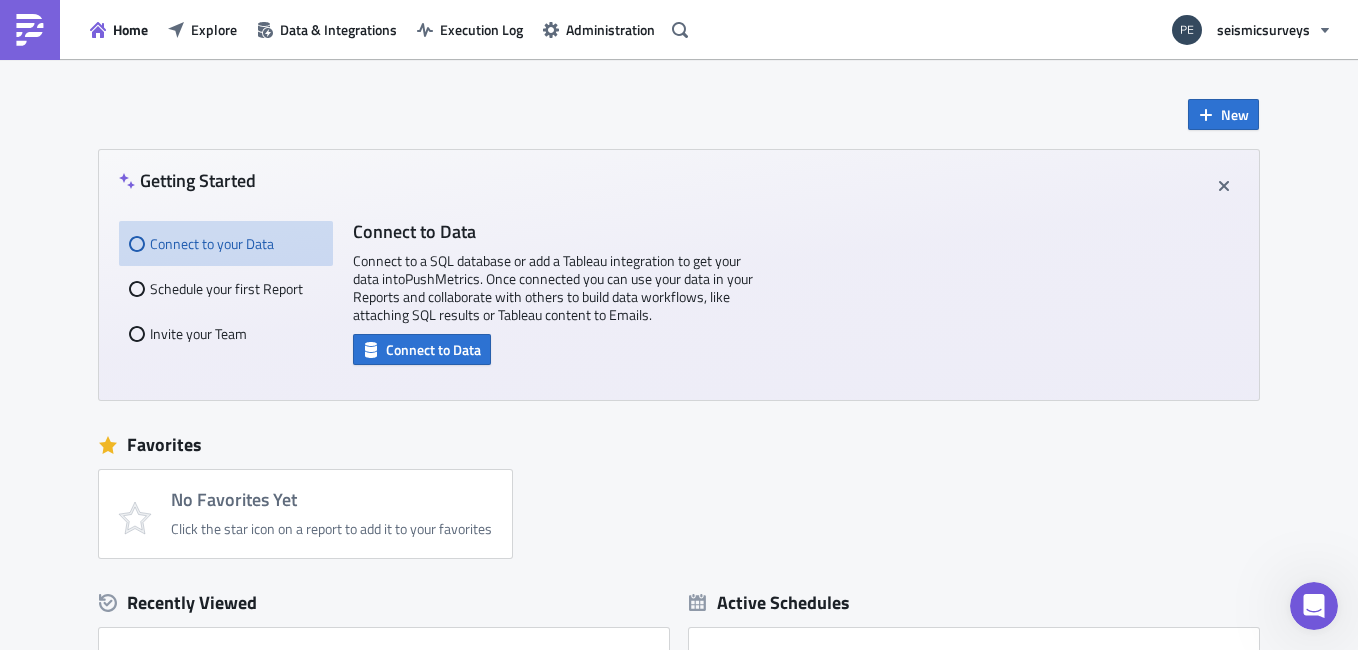 click 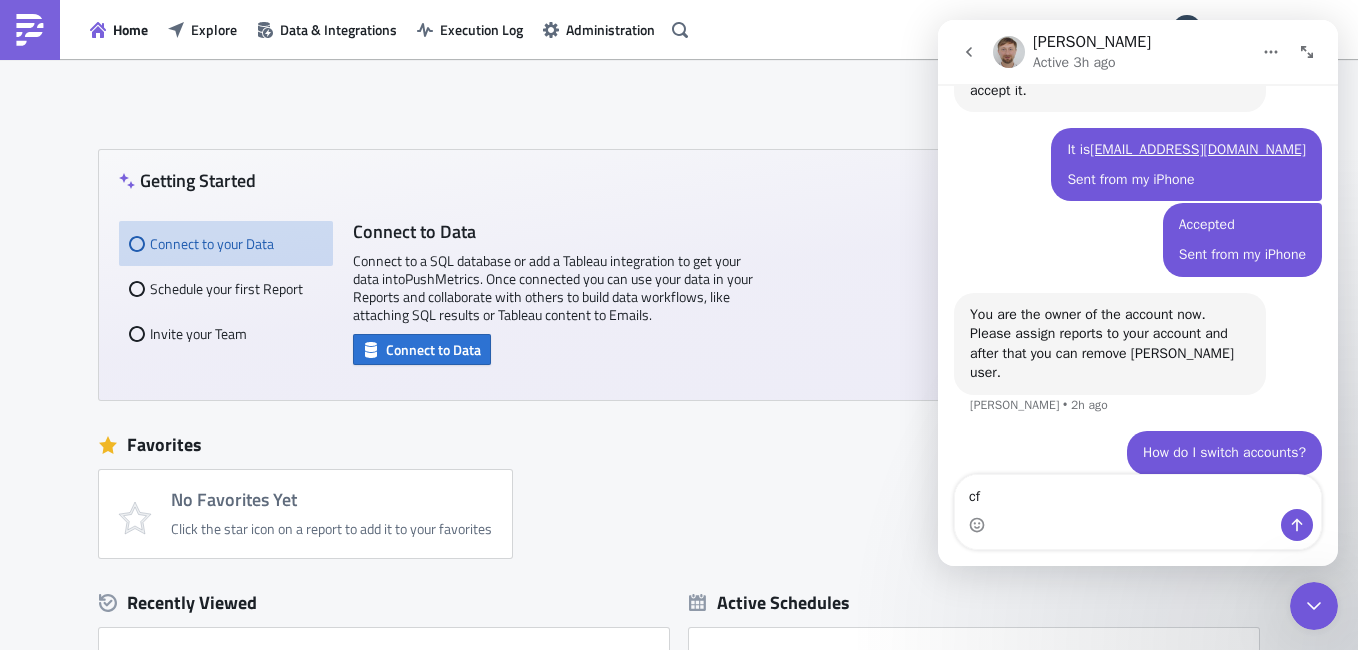 scroll, scrollTop: 826, scrollLeft: 0, axis: vertical 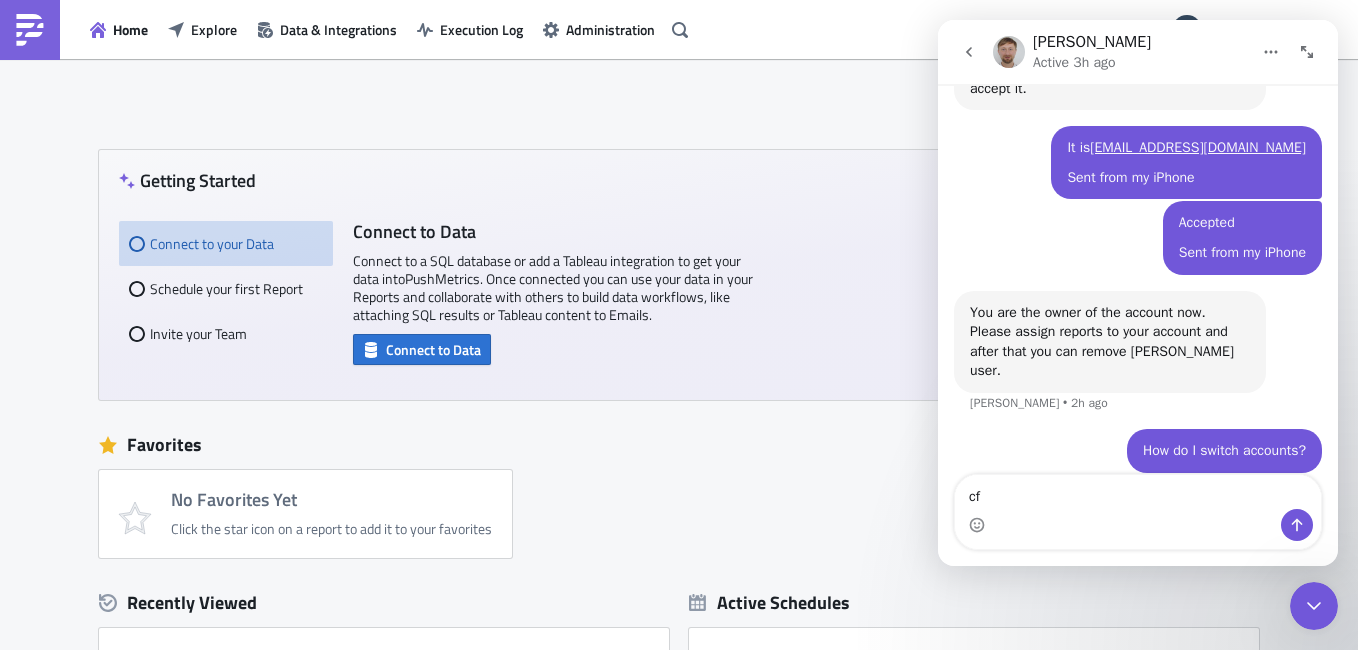 type on "c" 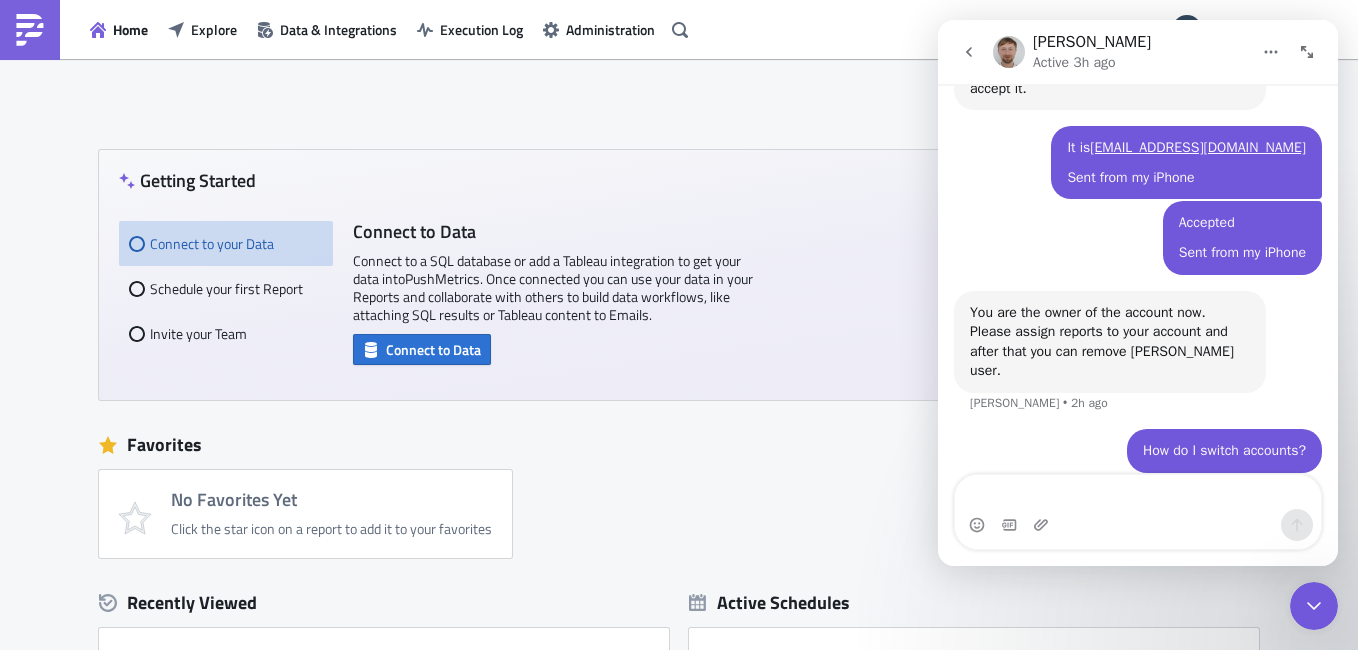 type 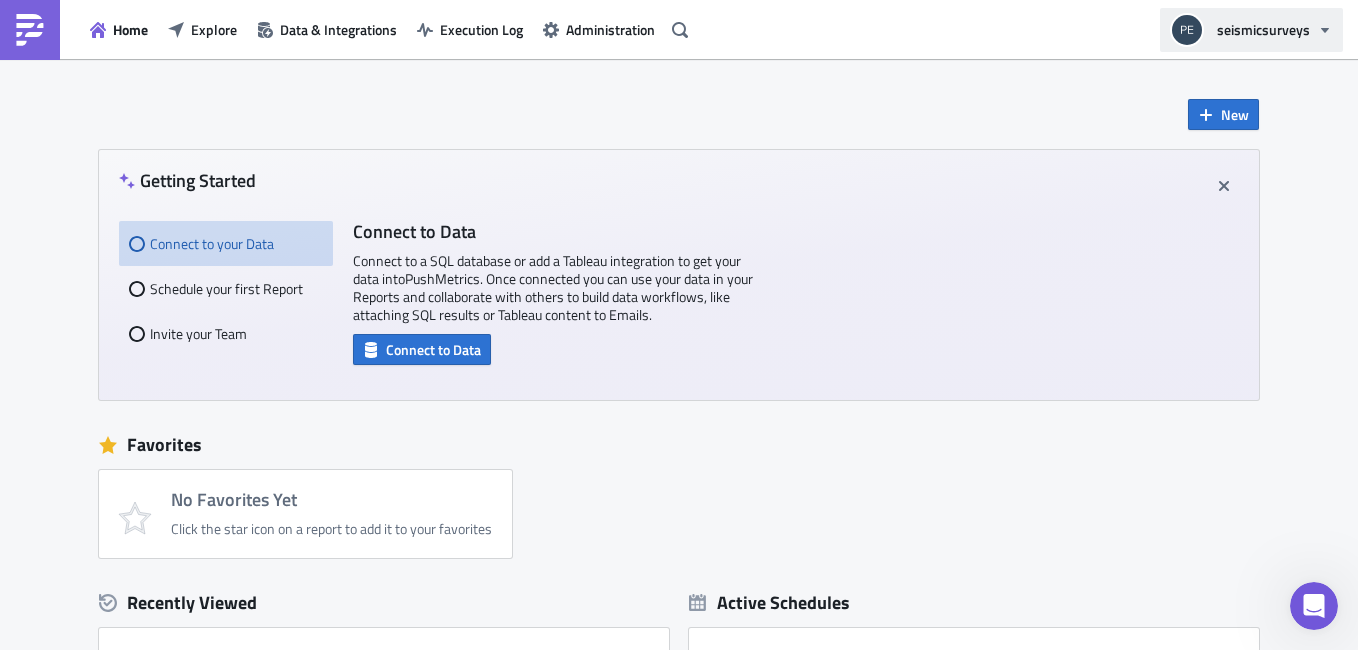 click on "seismicsurveys" at bounding box center [1251, 30] 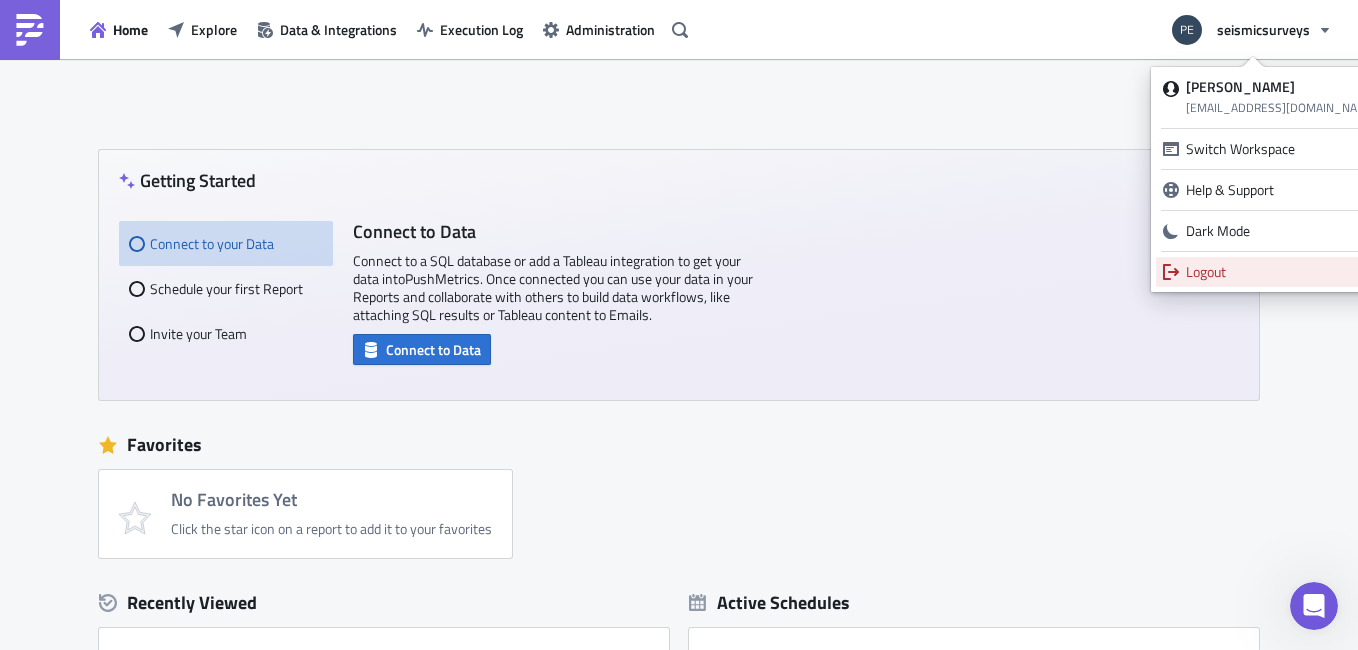 click on "Logout" at bounding box center [1282, 272] 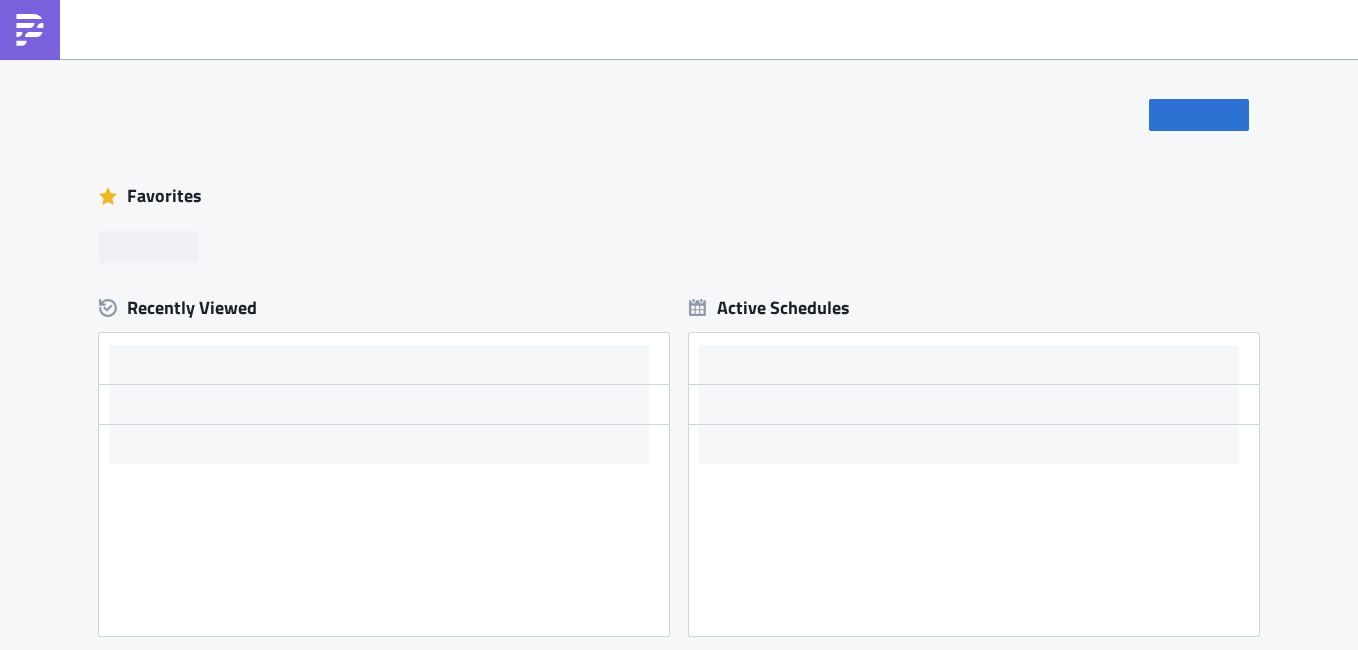 scroll, scrollTop: 0, scrollLeft: 0, axis: both 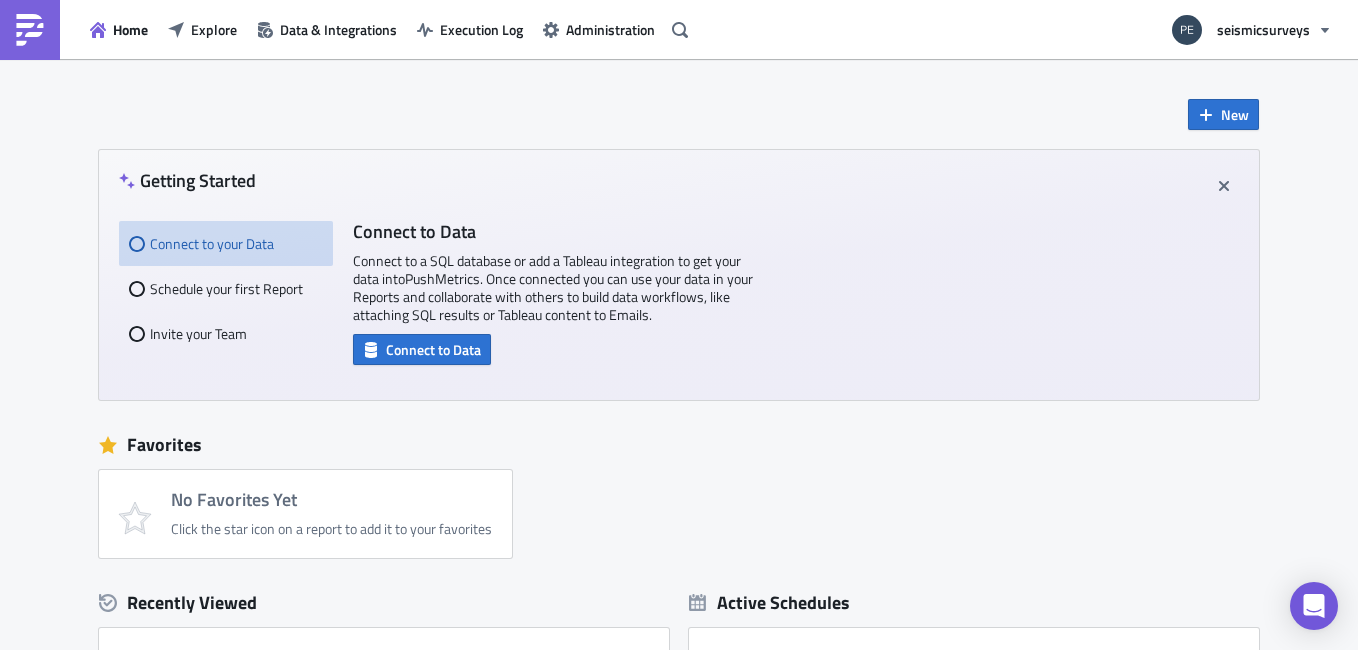 click at bounding box center [30, 30] 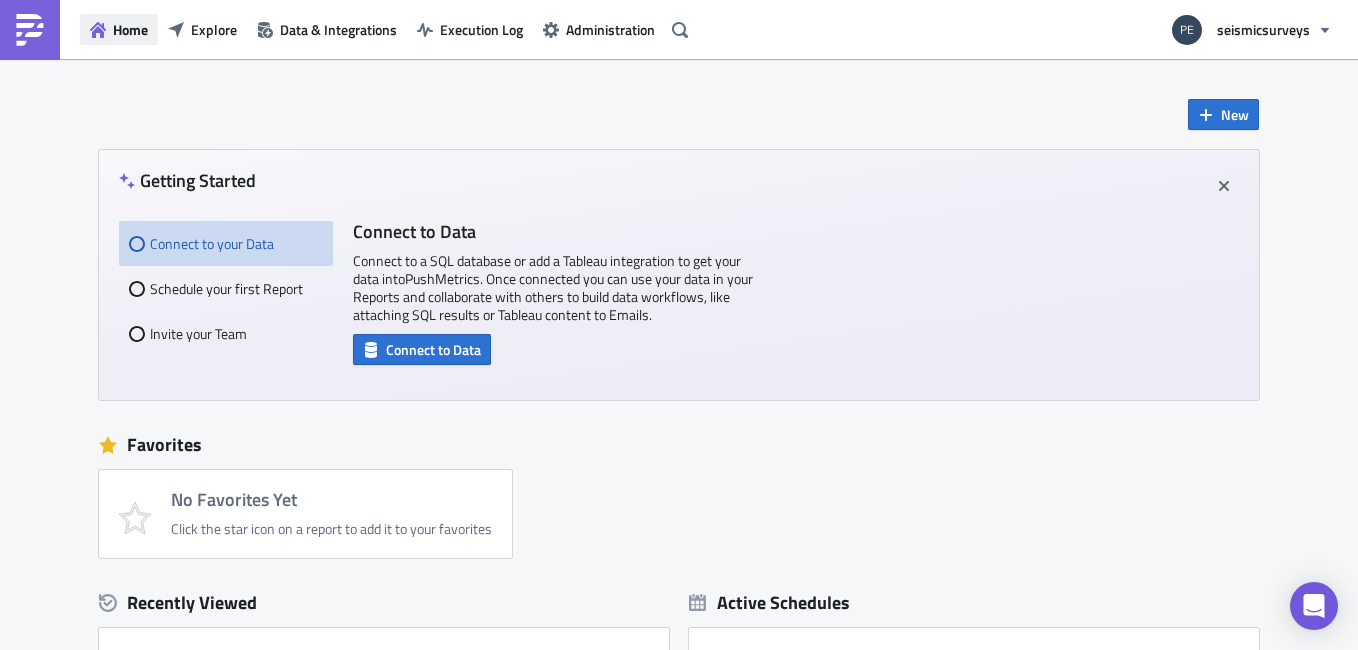 click on "Home" at bounding box center (119, 29) 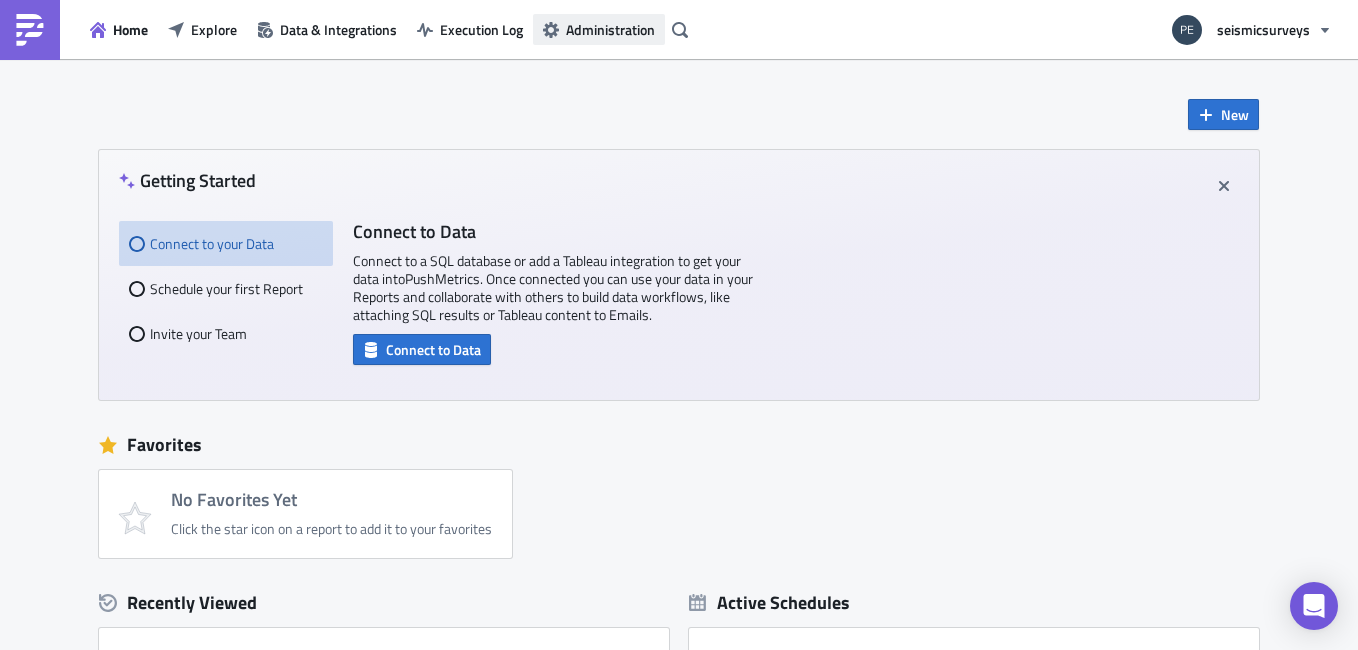 click on "Administration" at bounding box center [610, 29] 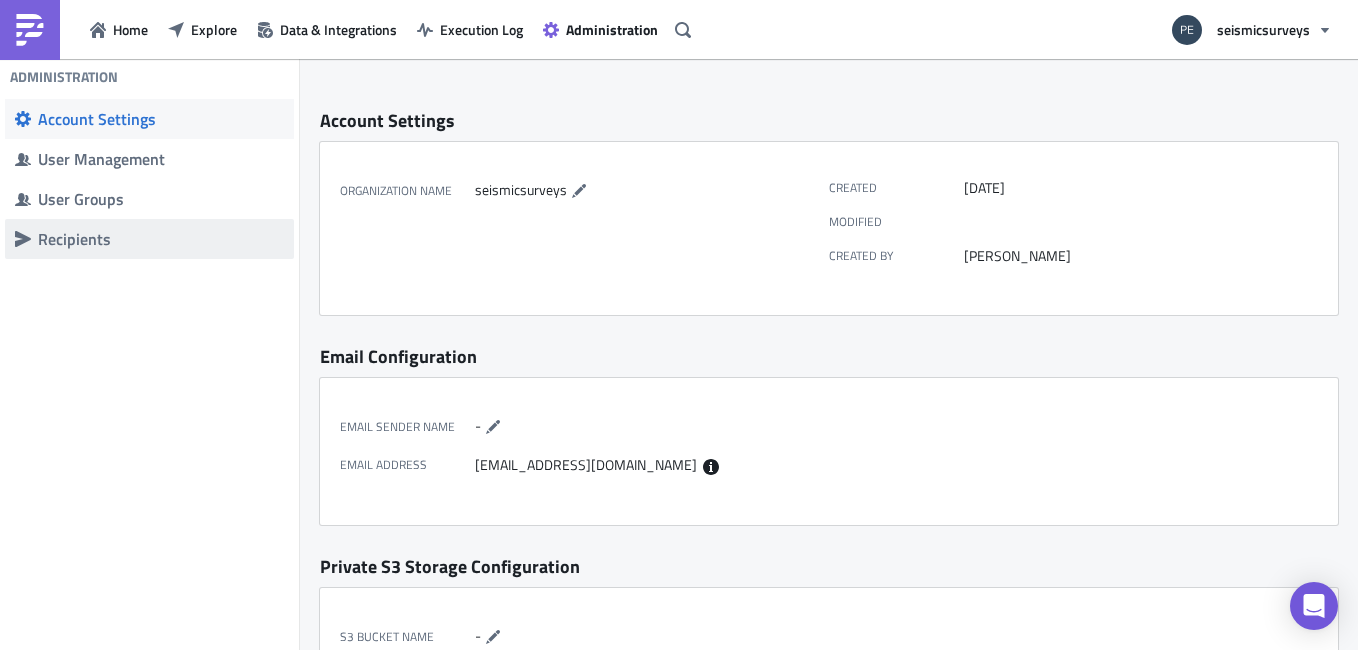 click on "Recipients" at bounding box center [161, 239] 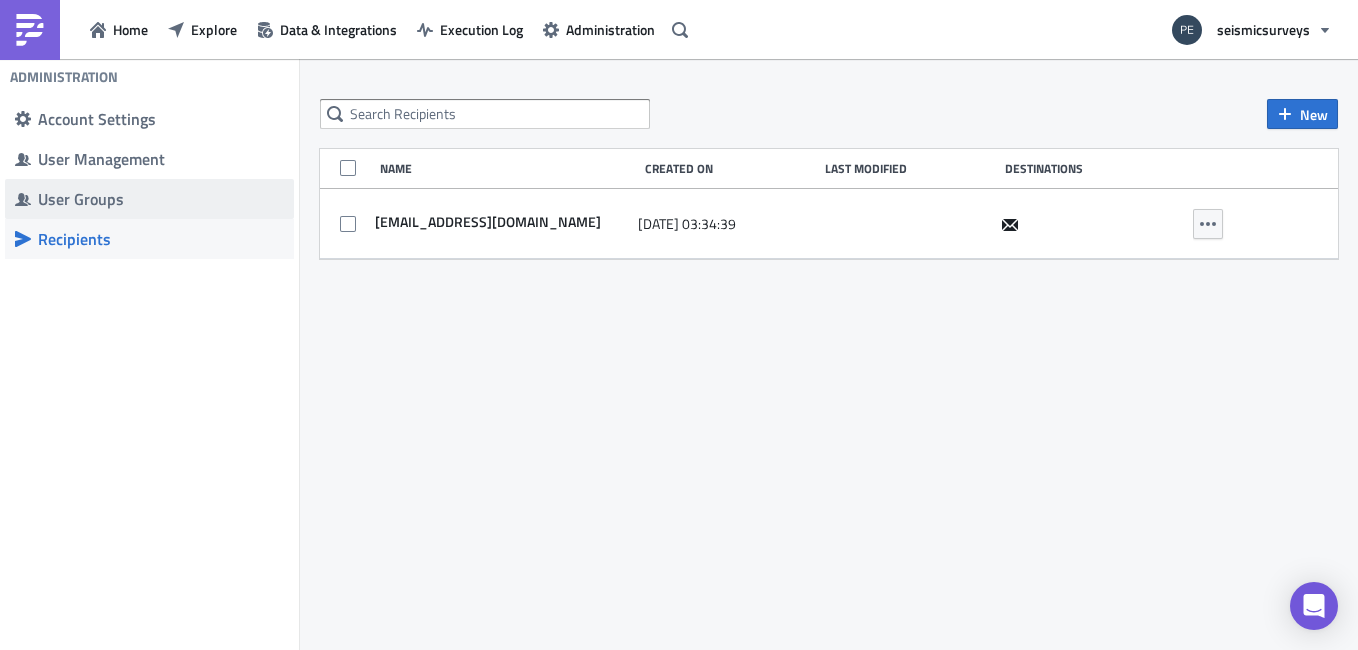 click on "User Groups" at bounding box center (161, 199) 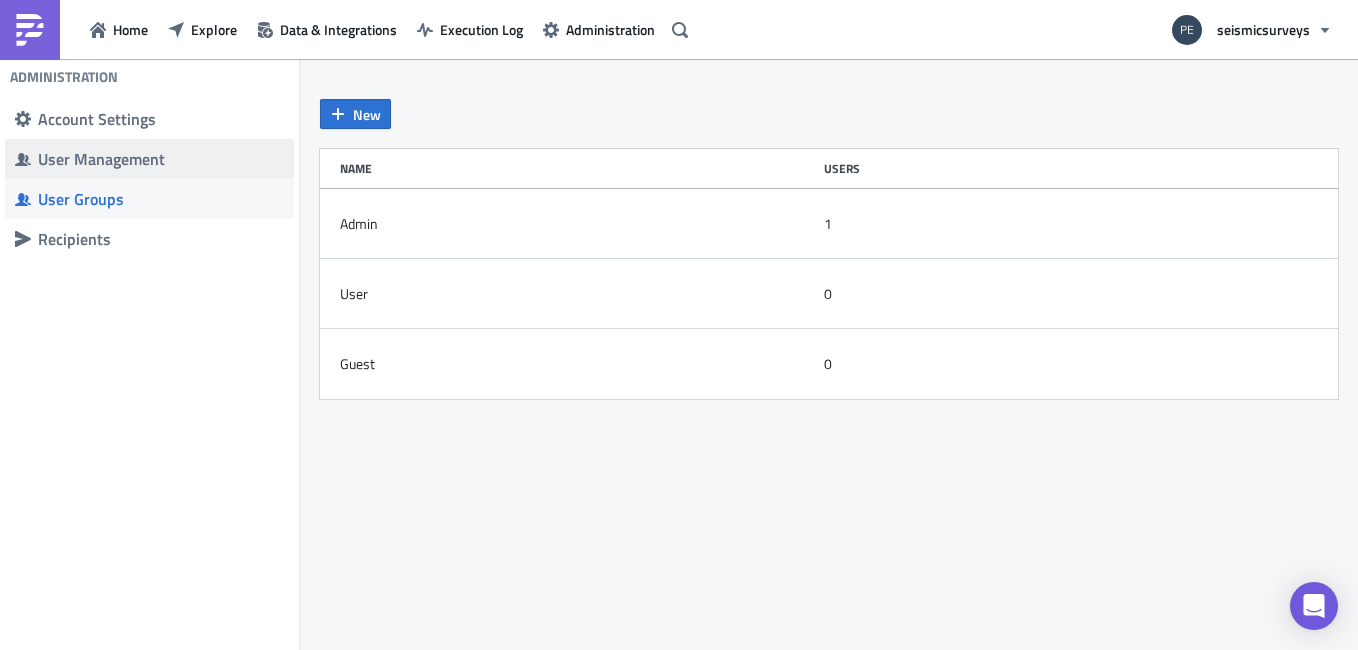 click on "User Management" at bounding box center (149, 159) 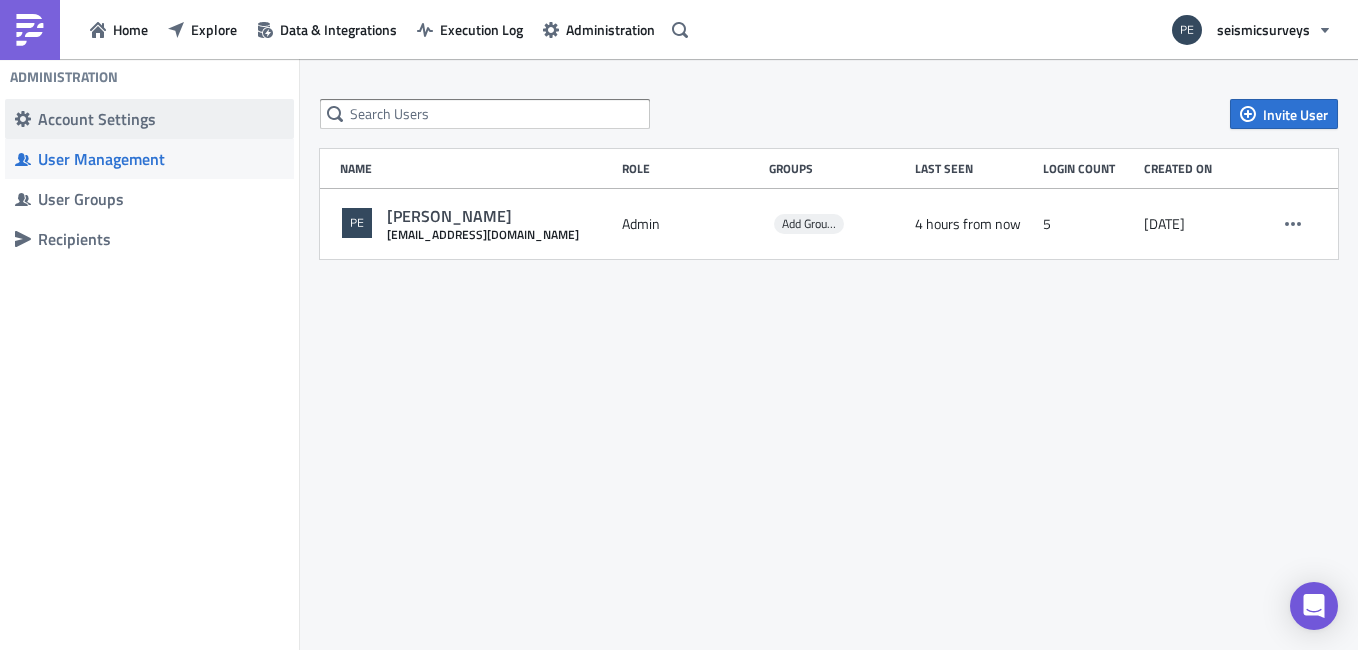 click on "Account Settings" at bounding box center (161, 119) 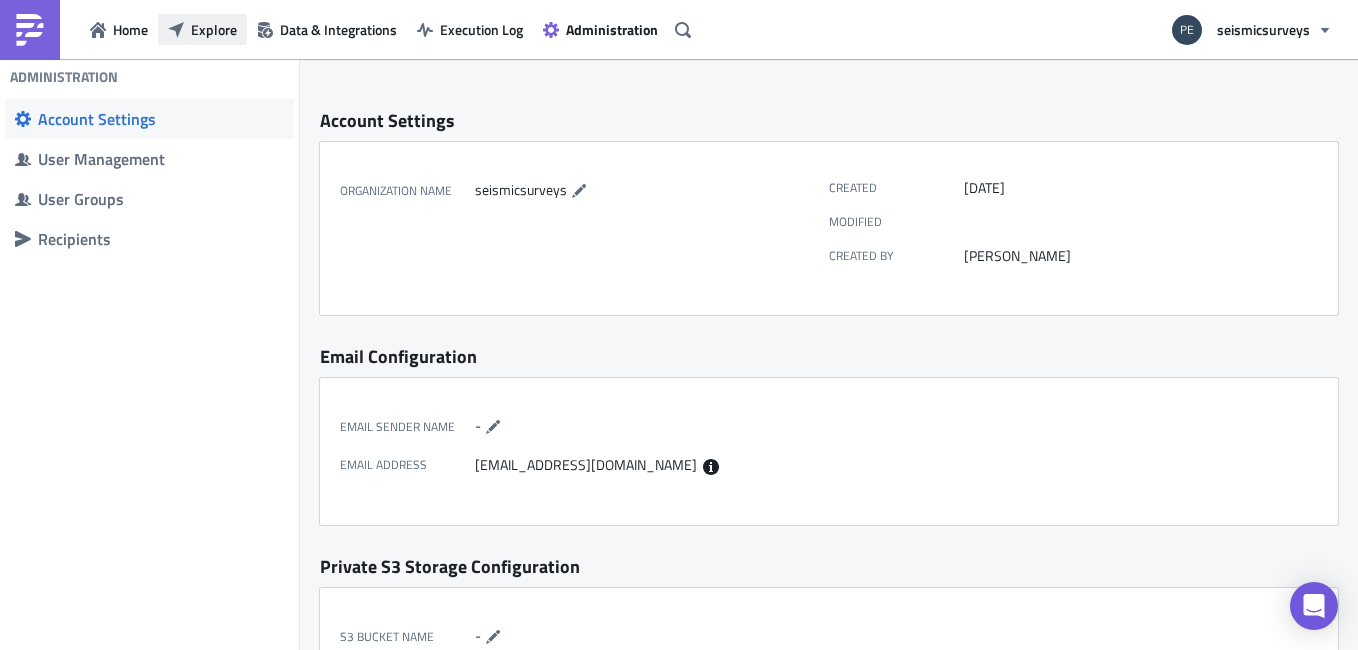 click on "Explore" at bounding box center (214, 29) 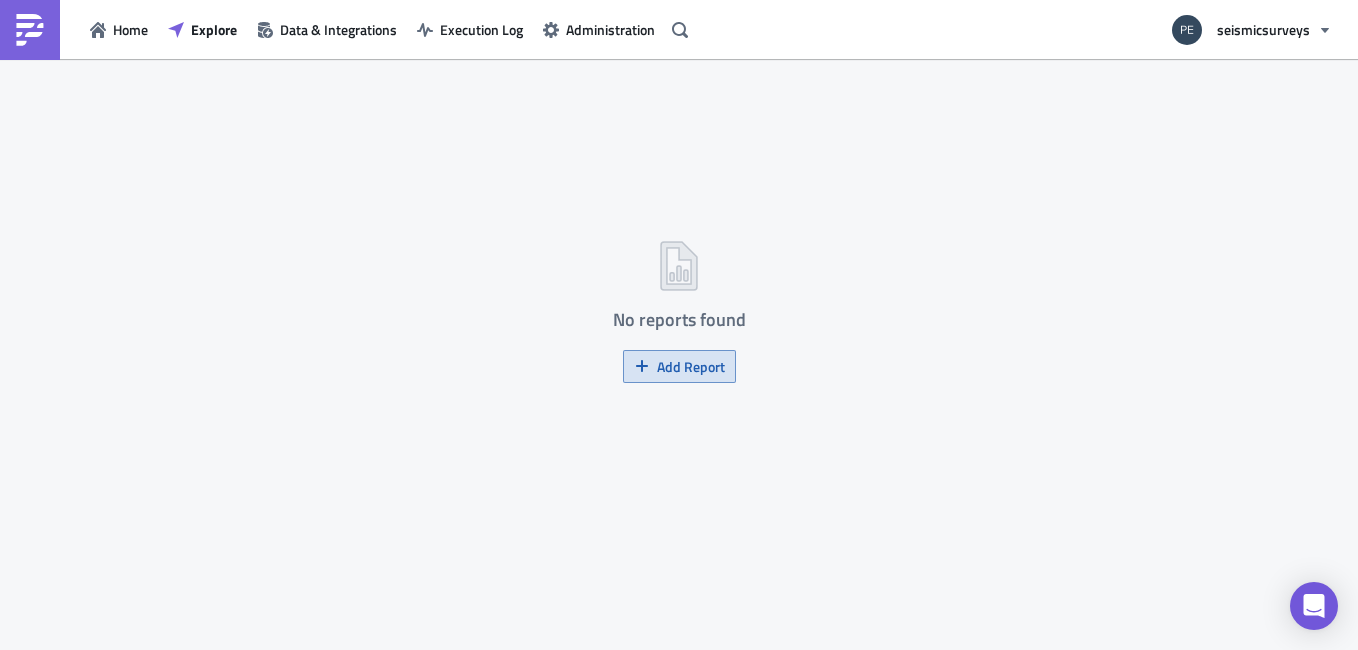 click on "Add Report" at bounding box center [691, 366] 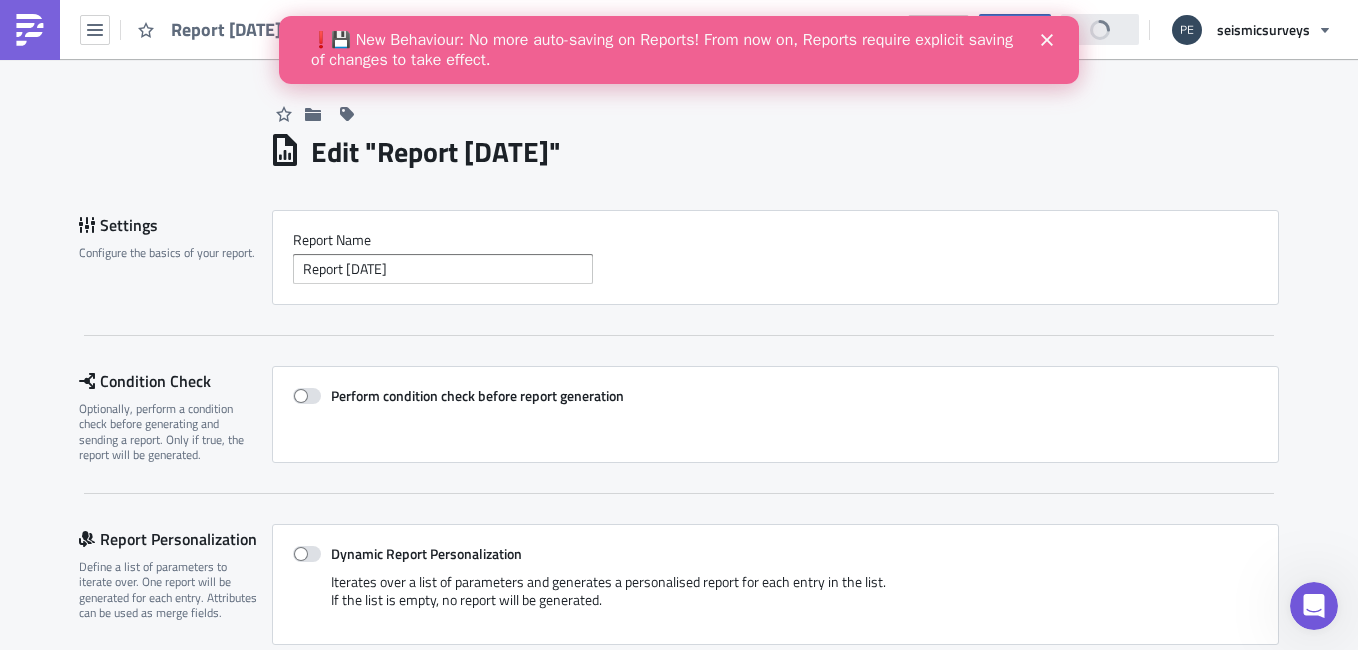 scroll, scrollTop: 0, scrollLeft: 0, axis: both 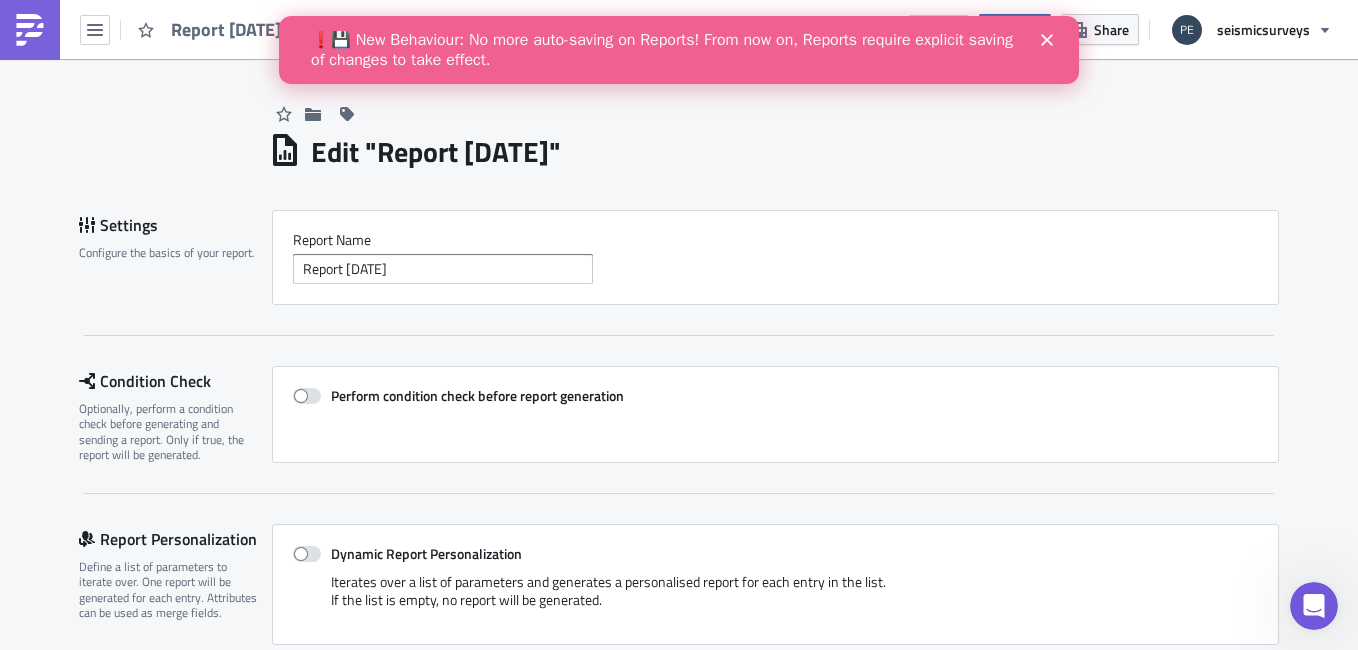 click 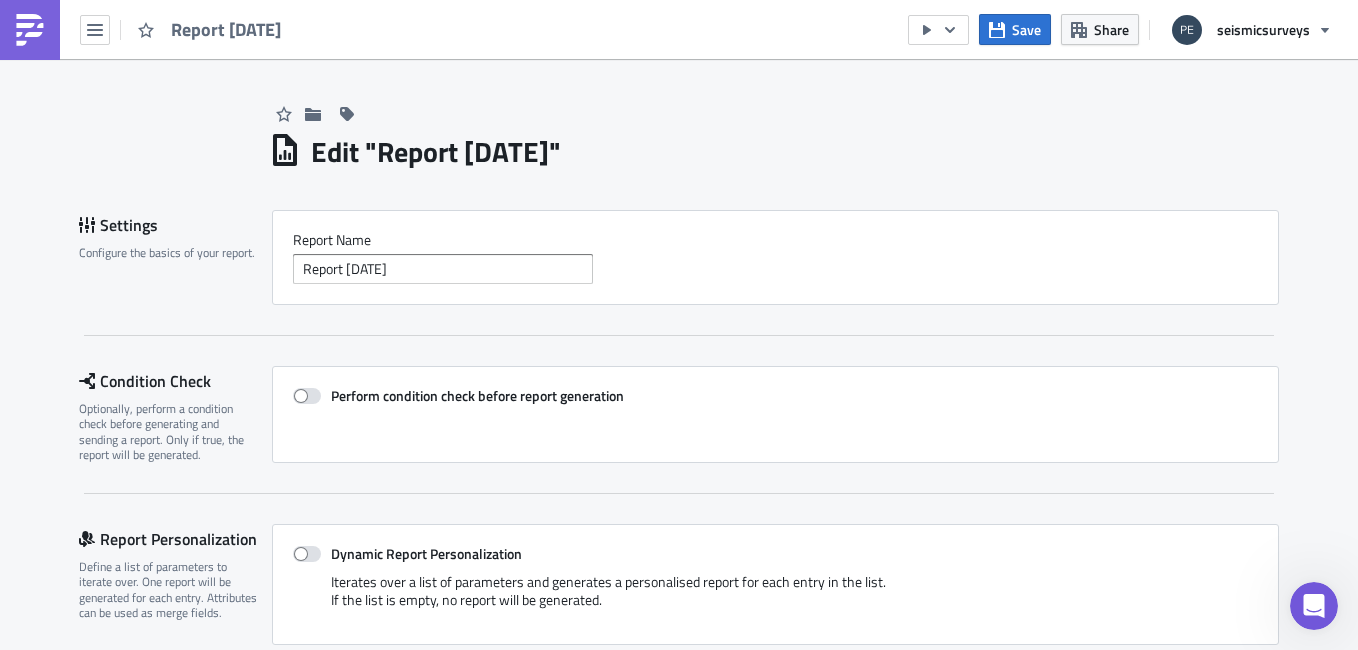 click on "Edit " Report 2025-07-21 " Settings Configure the basics of your report. Report Nam﻿e   Report 2025-07-21 Condition Check Optionally, perform a condition check before generating and sending a report. Only if true, the report will be generated. Perform condition check before report generation Report Personalization Define a list of parameters to iterate over. One report will be generated for each entry. Attributes can be used as merge fields. Dynamic Report Personalization Iterates over a list of parameters and generates a personalised report for each entry in the list. If the list is empty, no report will be generated. Contents Select which data & attachment to include in your report. Add Attachment   SQL Query Tableau Export KPI Card External File Add Saved Block Destinations Define where should your report be delivered. Select Destination   Email Slack SFTP AWS S3 GDRIVE Buckets Azure Storage Blob Schedule Set up a recurring schedule to run the report automatically. every day for 10 times  Edit Edit" at bounding box center [679, 674] 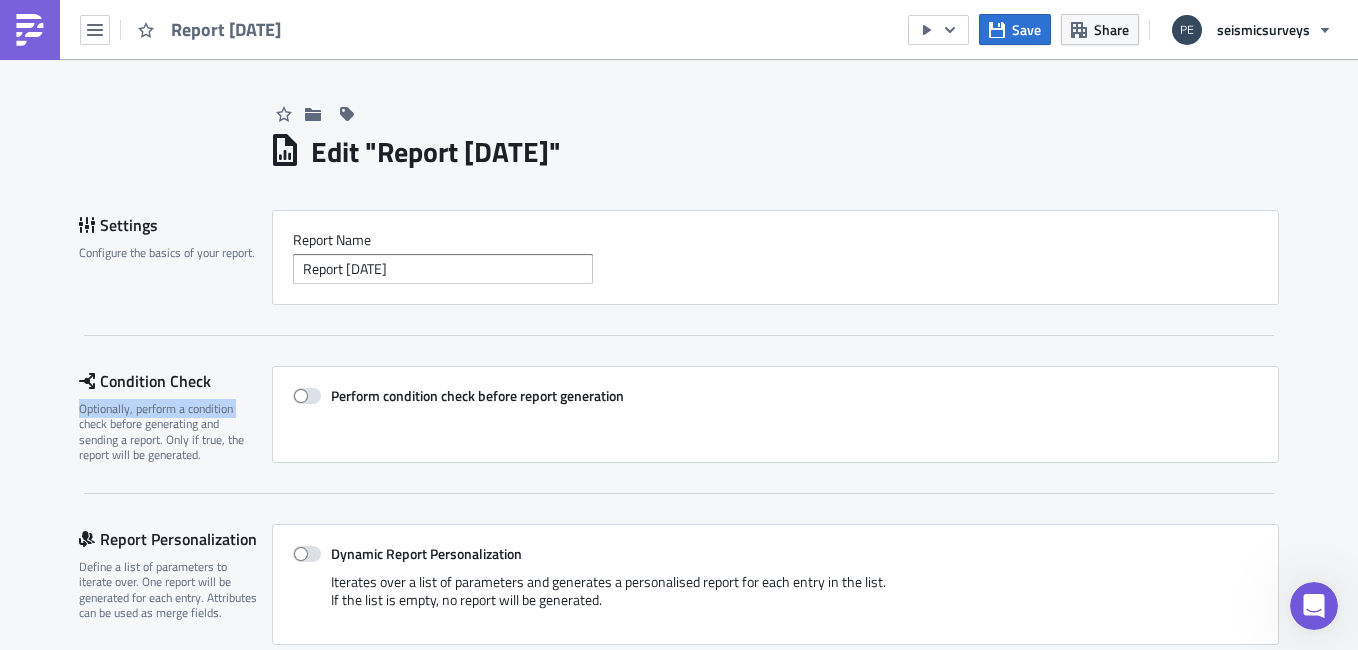 drag, startPoint x: 24, startPoint y: 417, endPoint x: 34, endPoint y: 418, distance: 10.049875 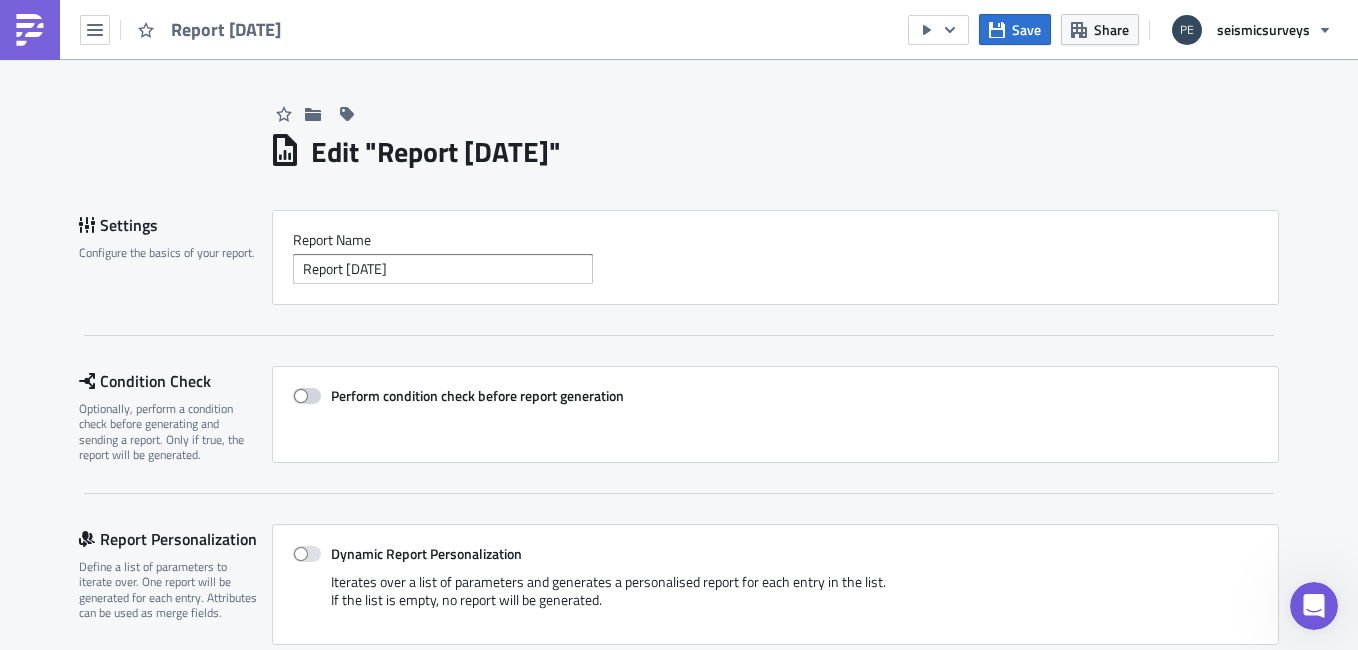 click at bounding box center (307, 396) 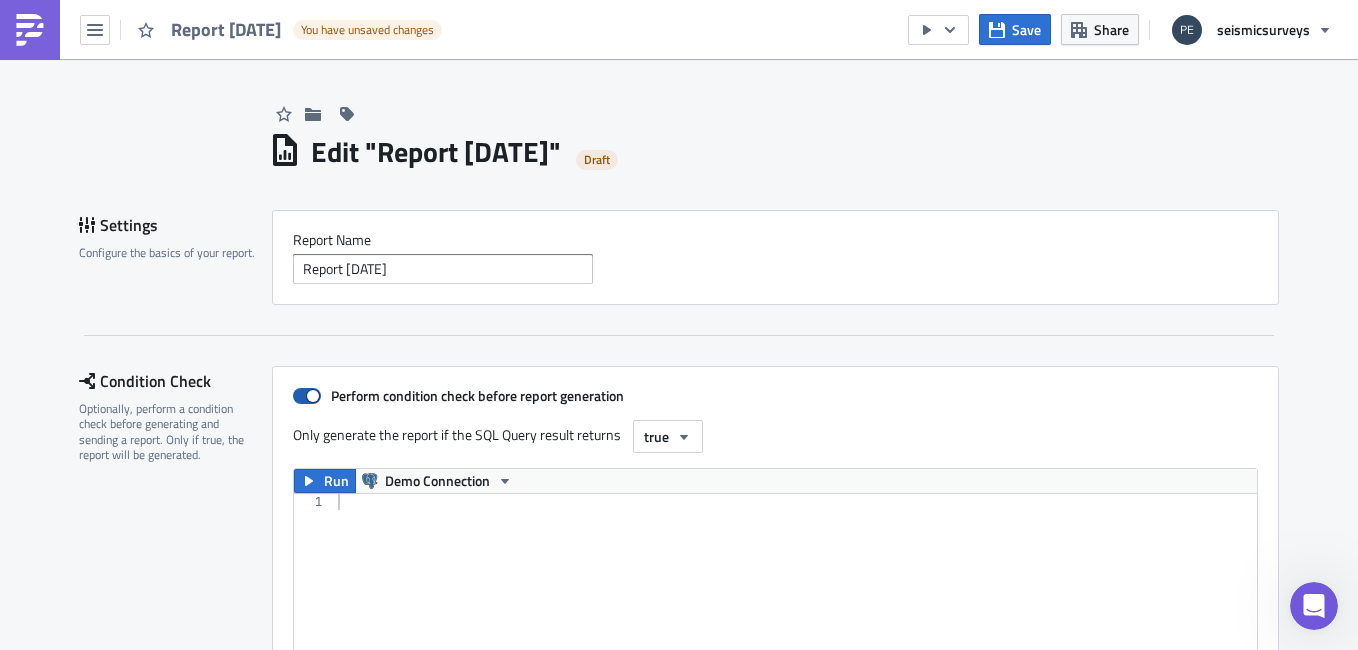 click at bounding box center (307, 396) 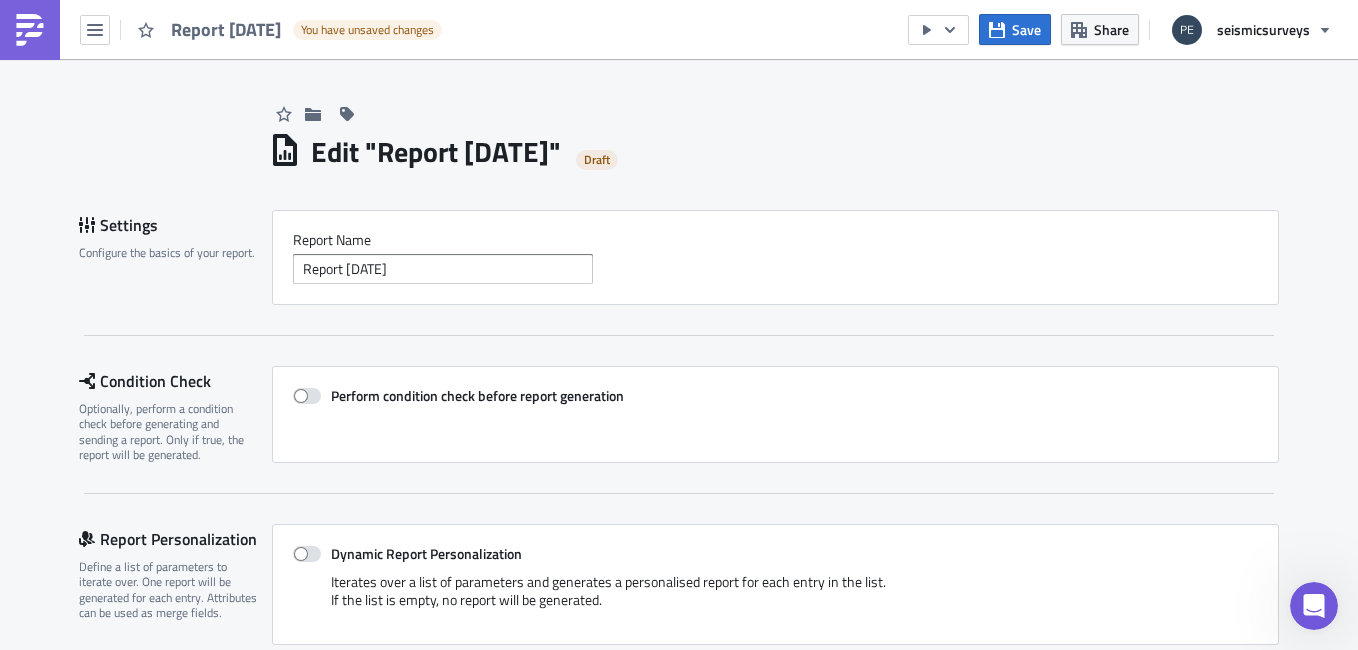 drag, startPoint x: 301, startPoint y: 391, endPoint x: 159, endPoint y: 437, distance: 149.26486 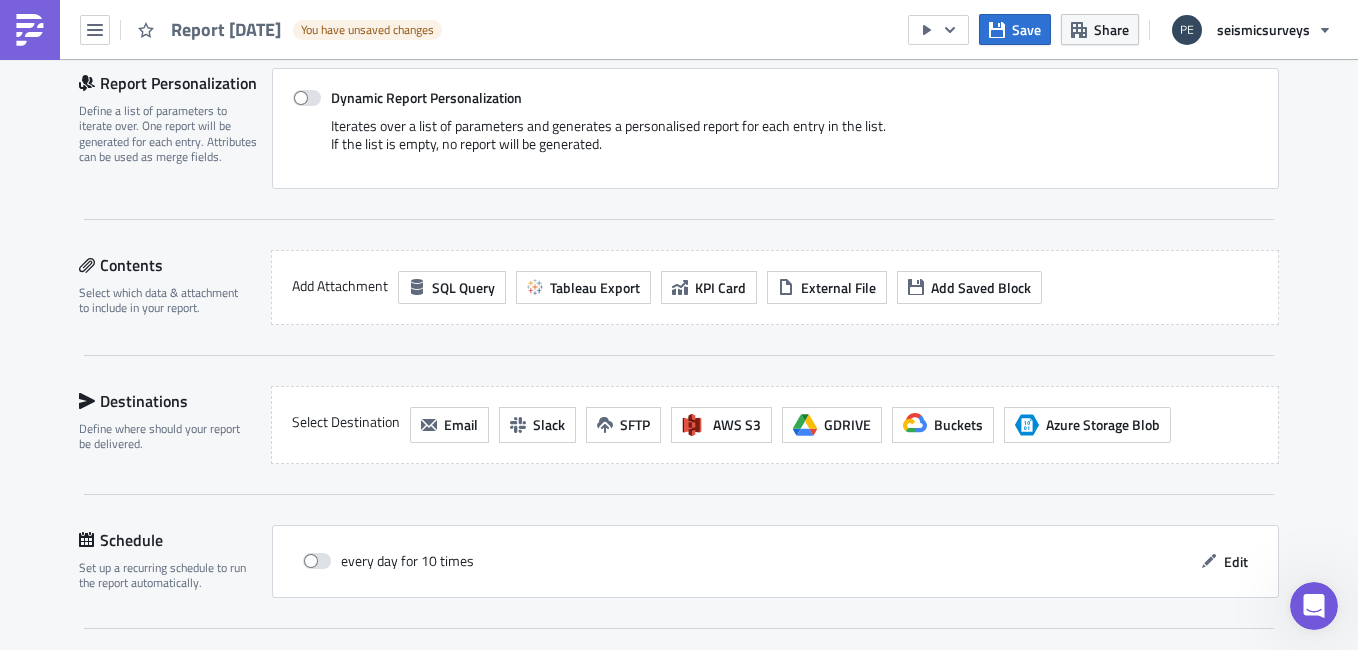 scroll, scrollTop: 461, scrollLeft: 0, axis: vertical 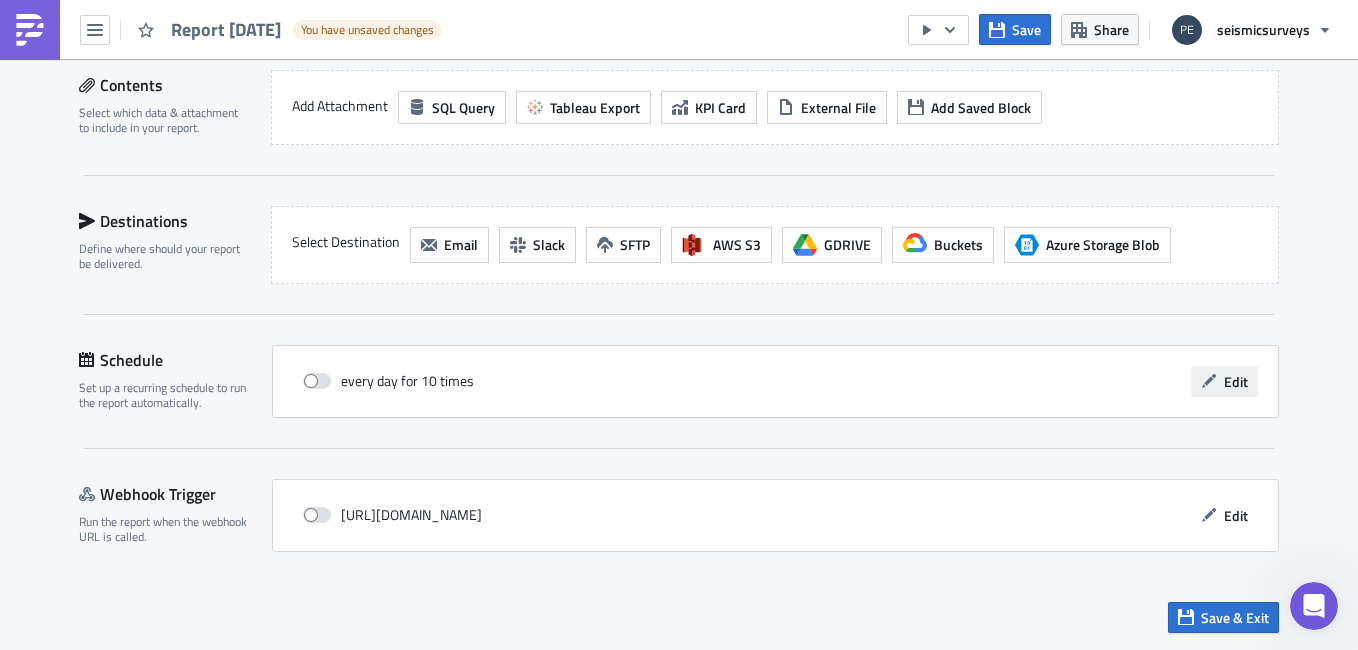 click on "Edit" at bounding box center (1236, 381) 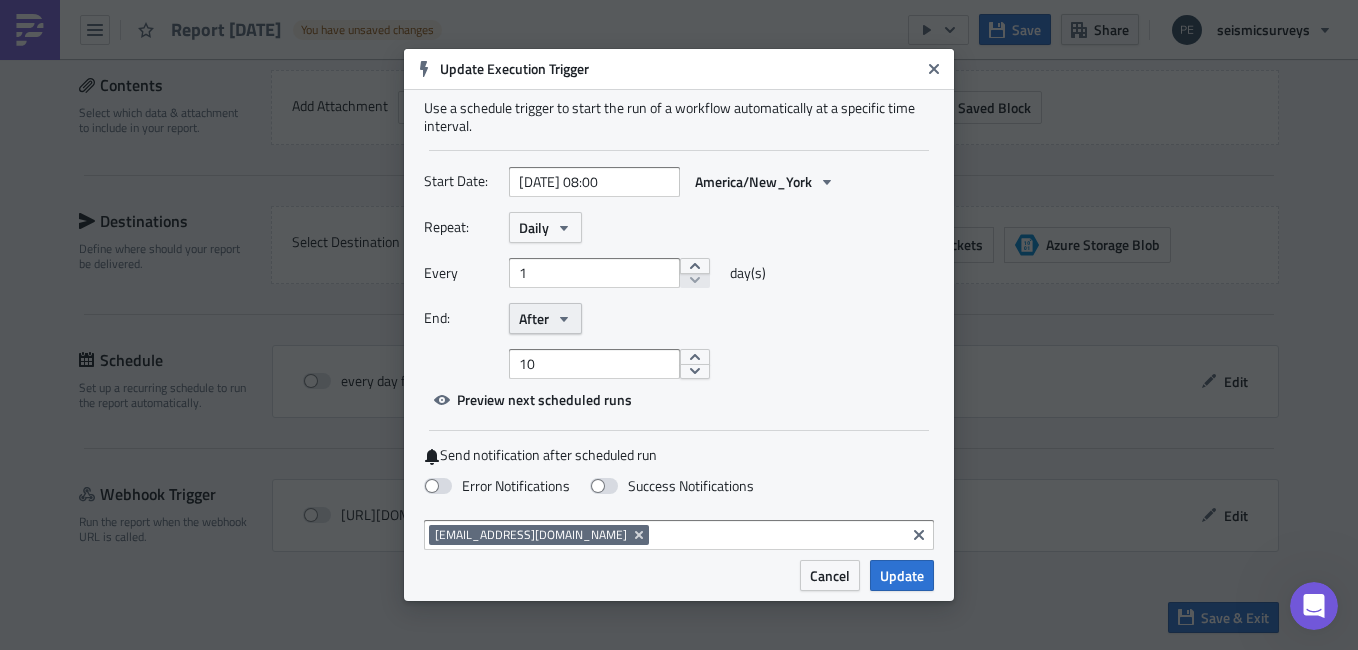click 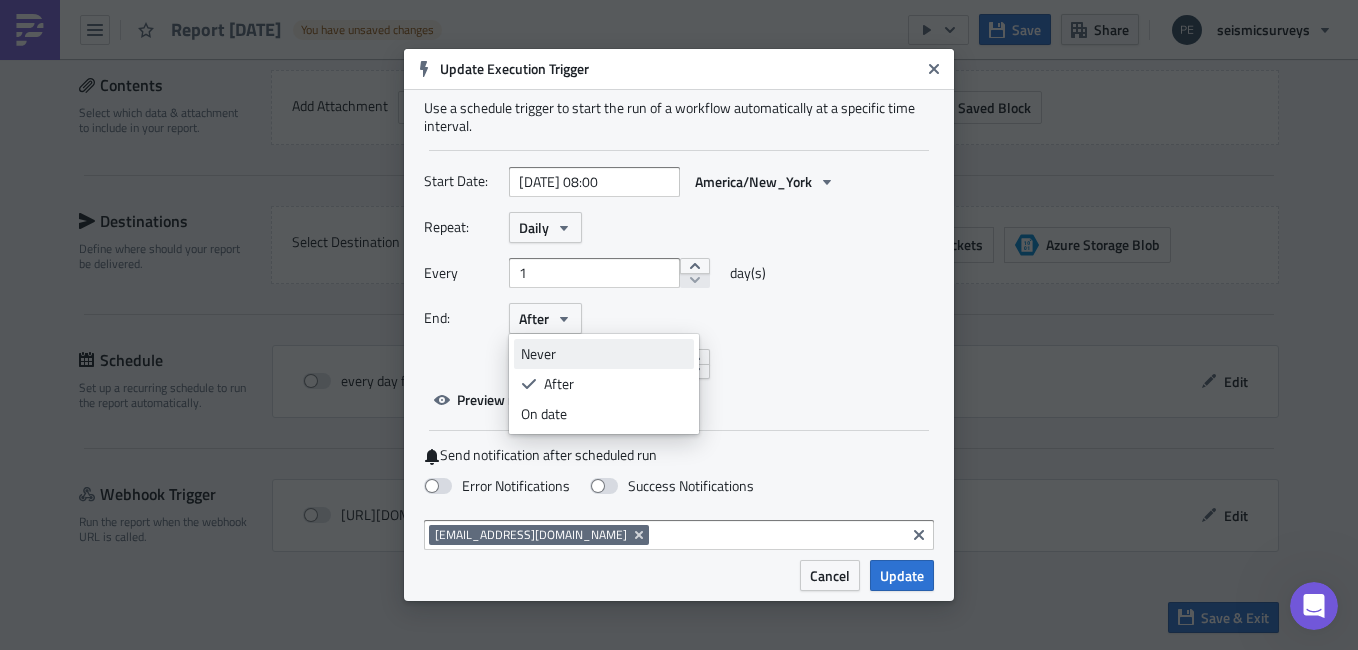 click on "Never" at bounding box center [604, 354] 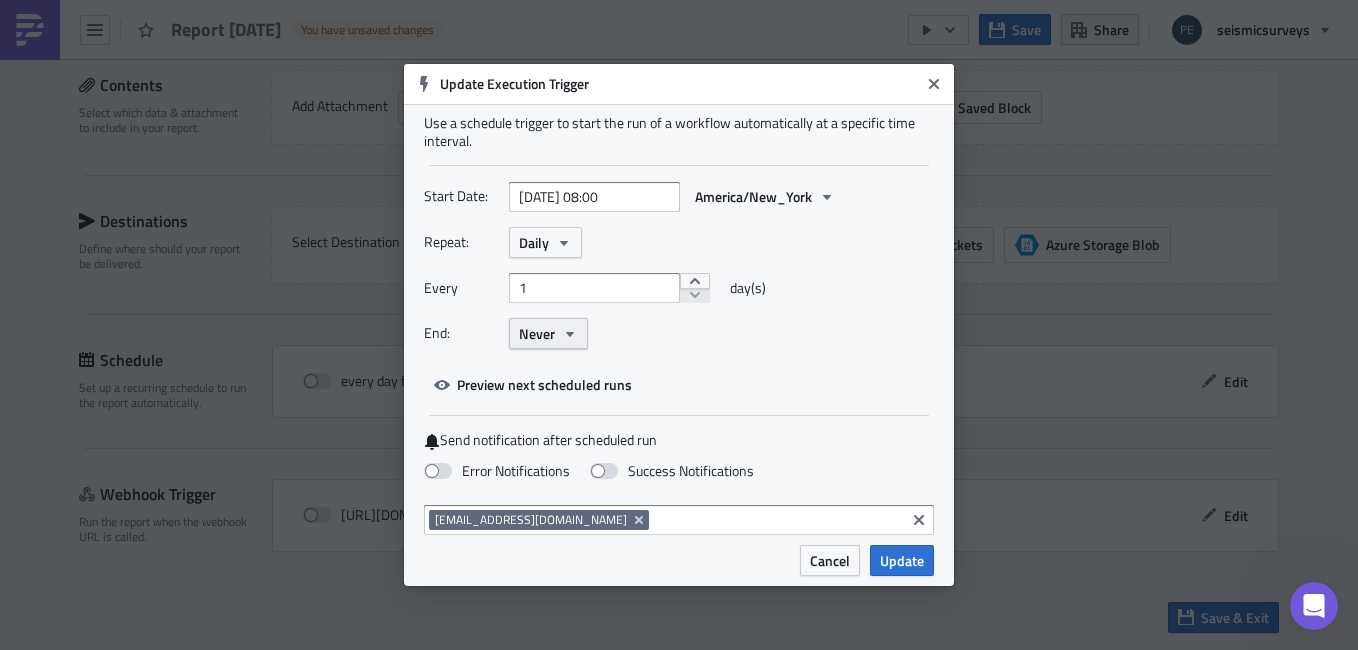 click 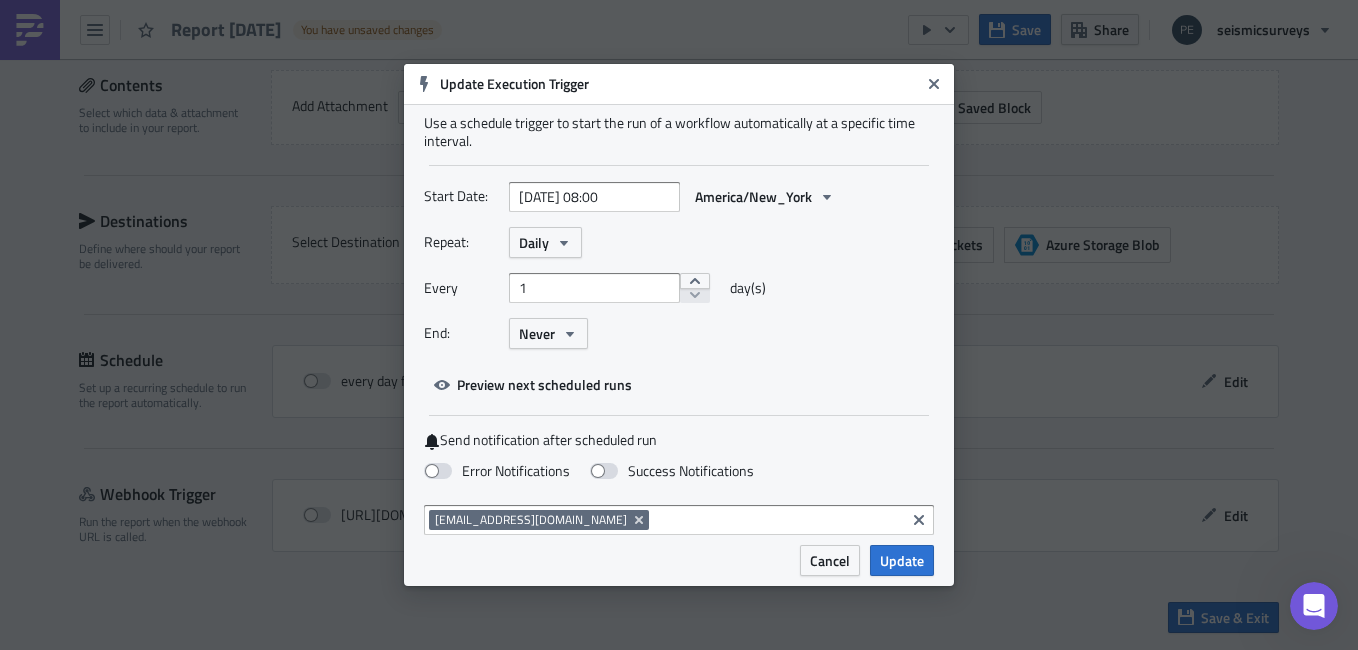 click on "Repeat:   Daily Every   1  day(s) End:   Never Never After On date" at bounding box center (679, 295) 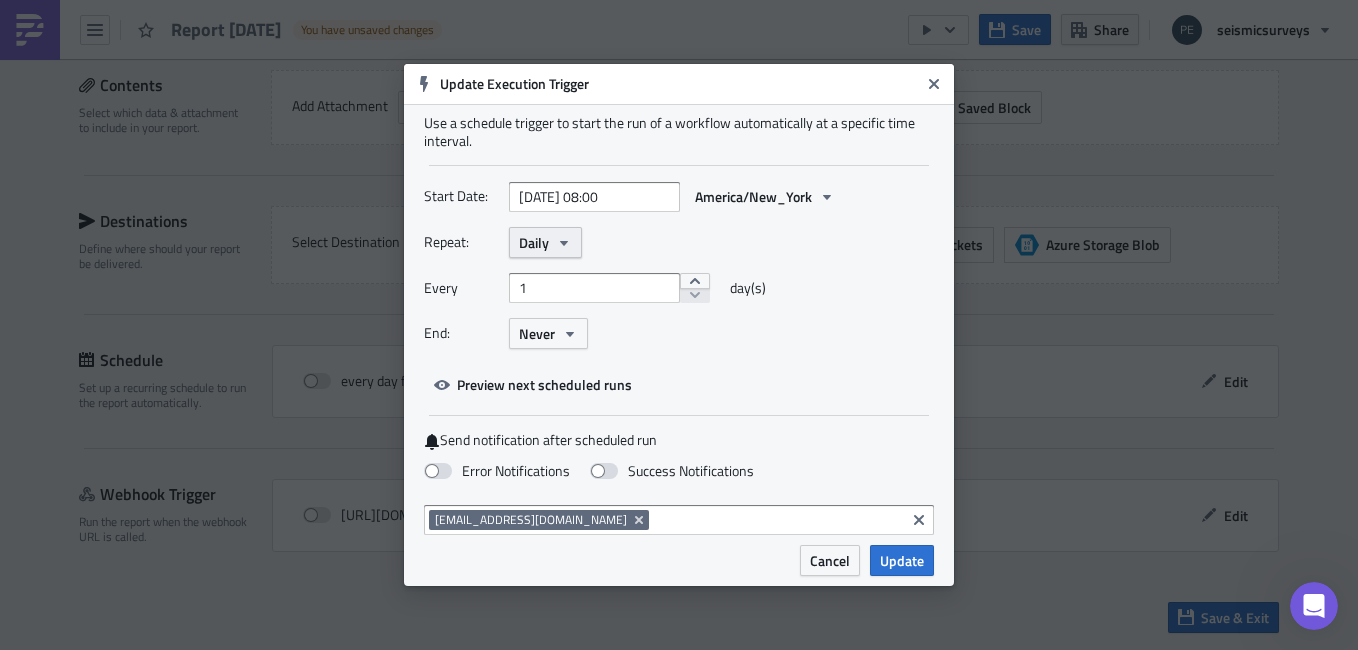 click on "Daily" at bounding box center [545, 242] 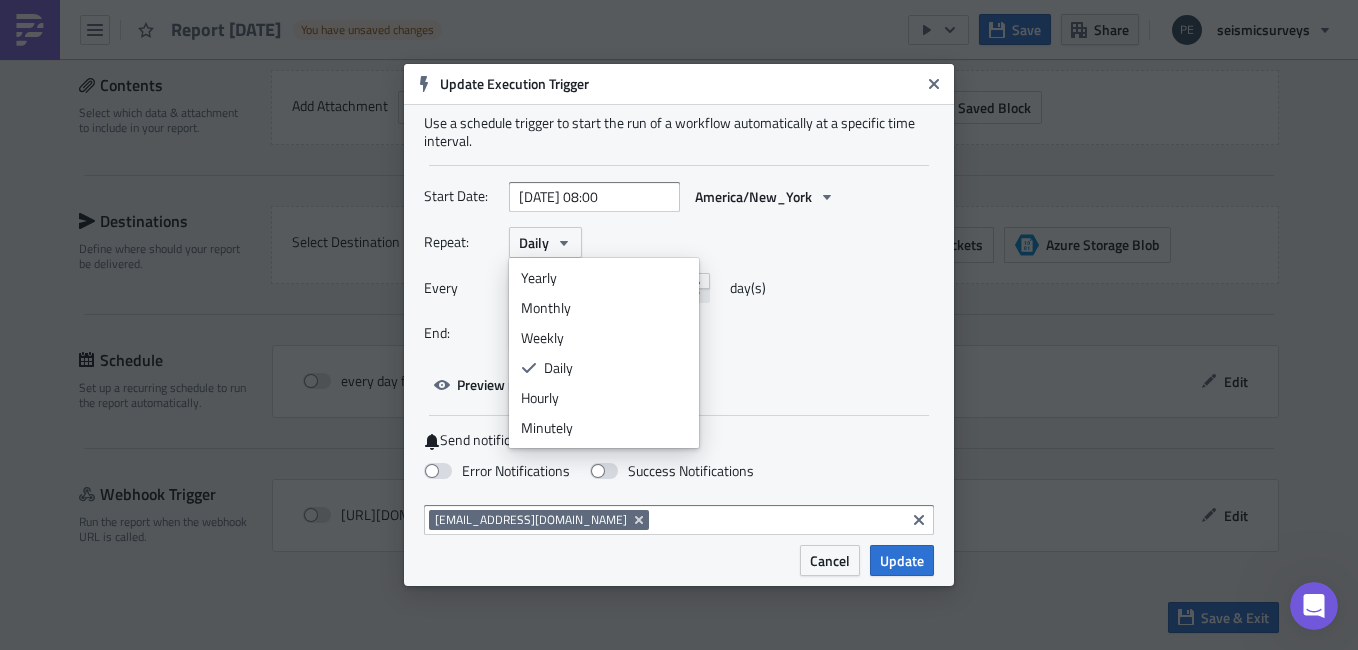 click on "Repeat:   Daily Yearly Monthly Weekly Daily Hourly Minutely" at bounding box center (679, 242) 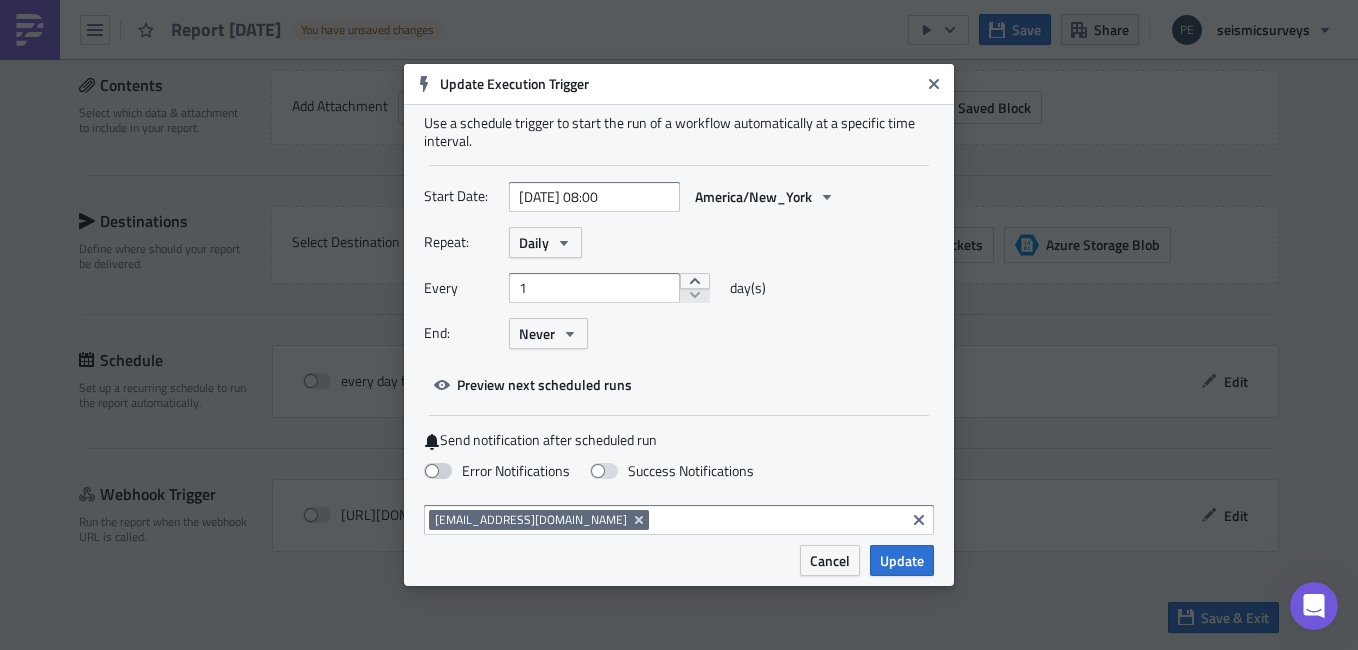 click at bounding box center [438, 471] 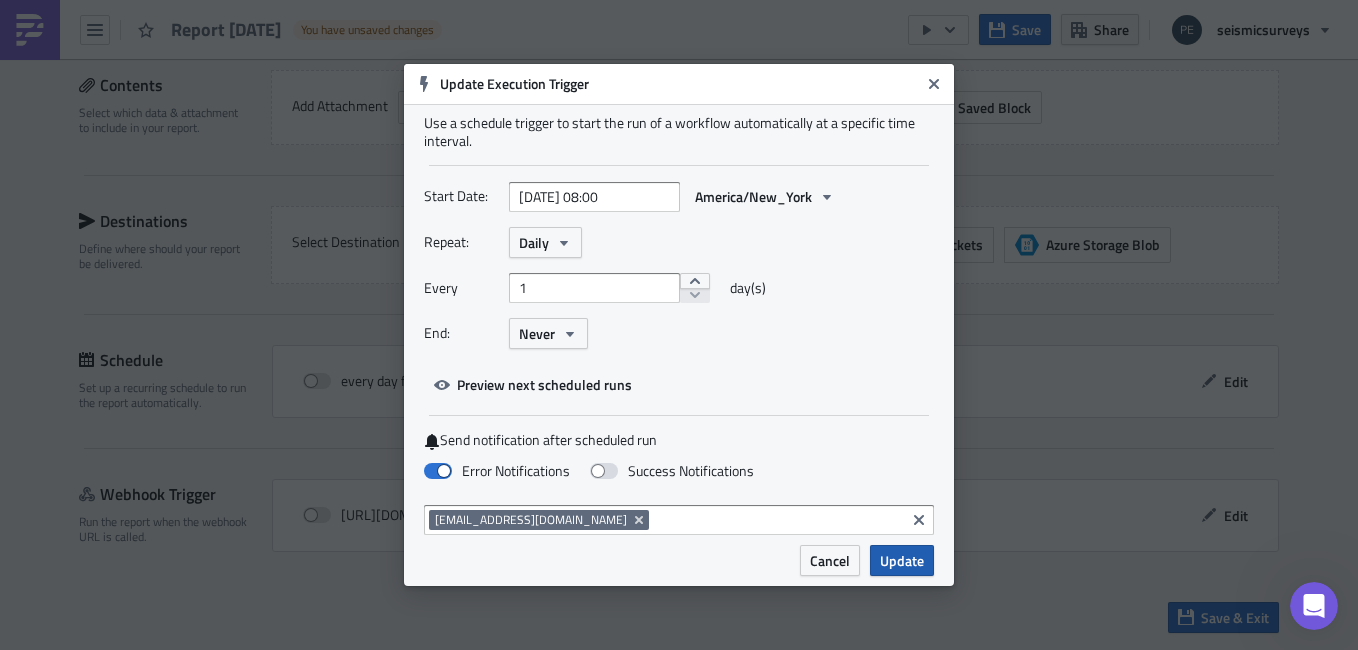 click on "Update" at bounding box center [902, 560] 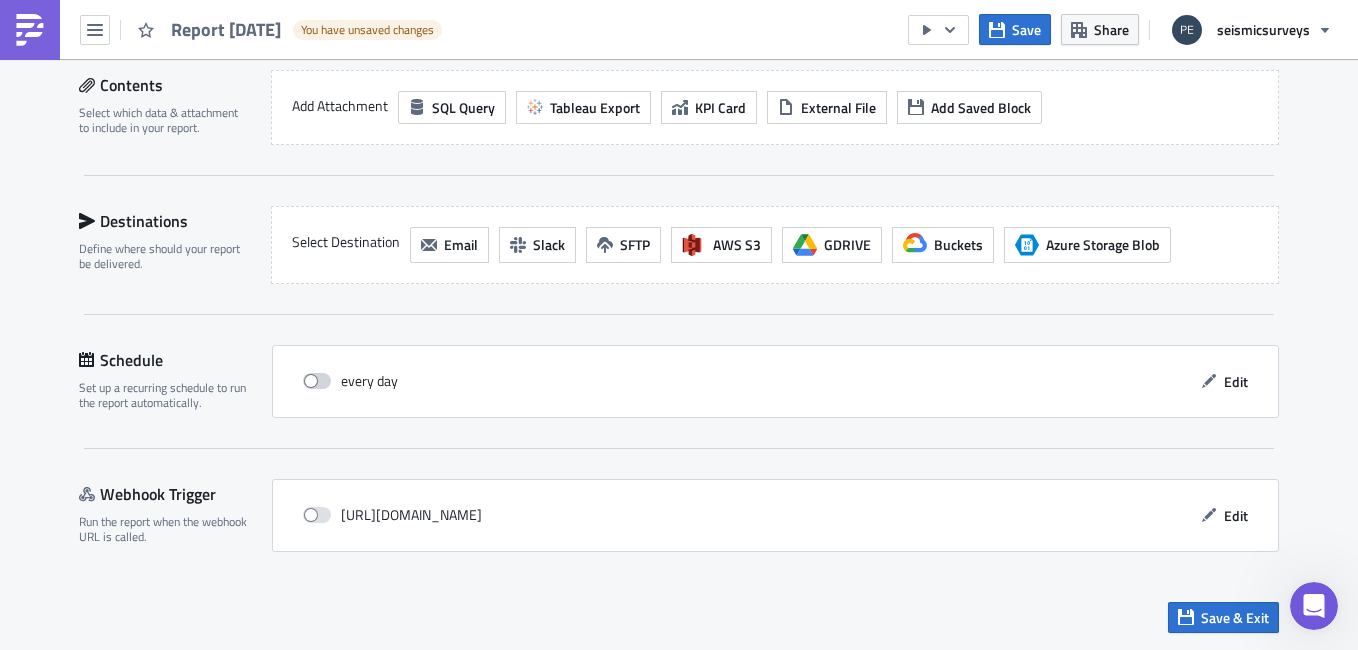 click at bounding box center [322, 381] 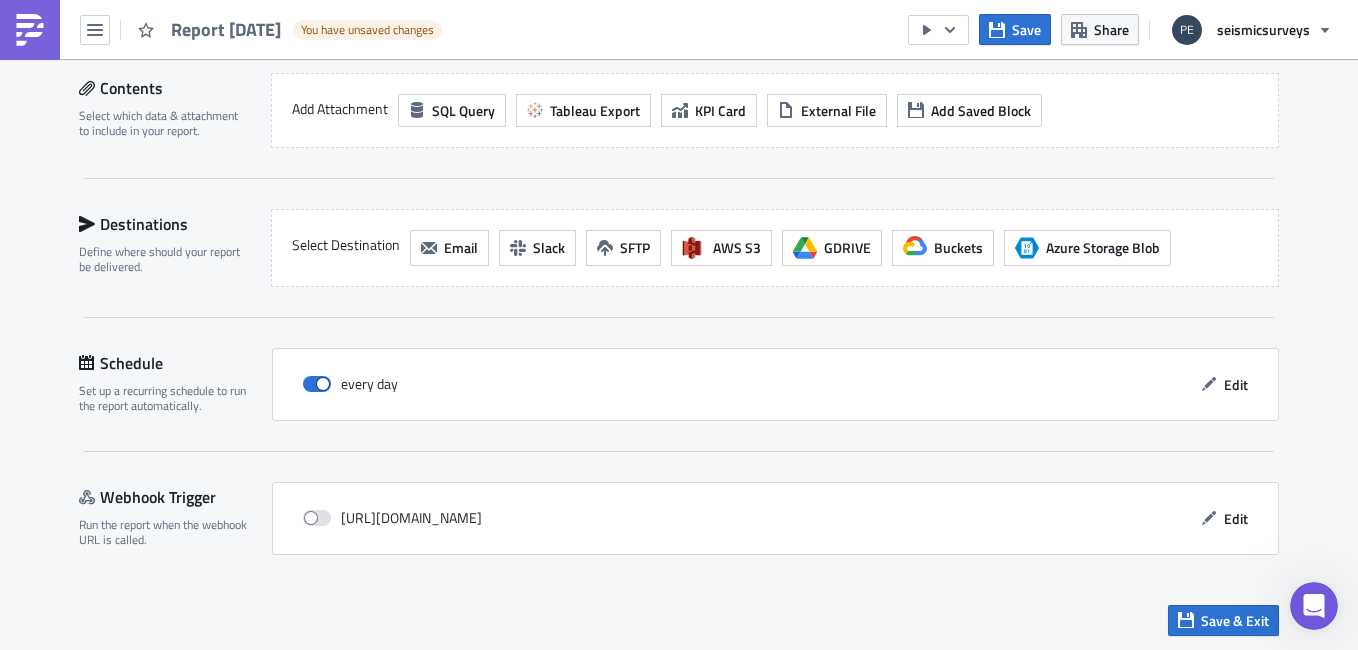 scroll, scrollTop: 636, scrollLeft: 0, axis: vertical 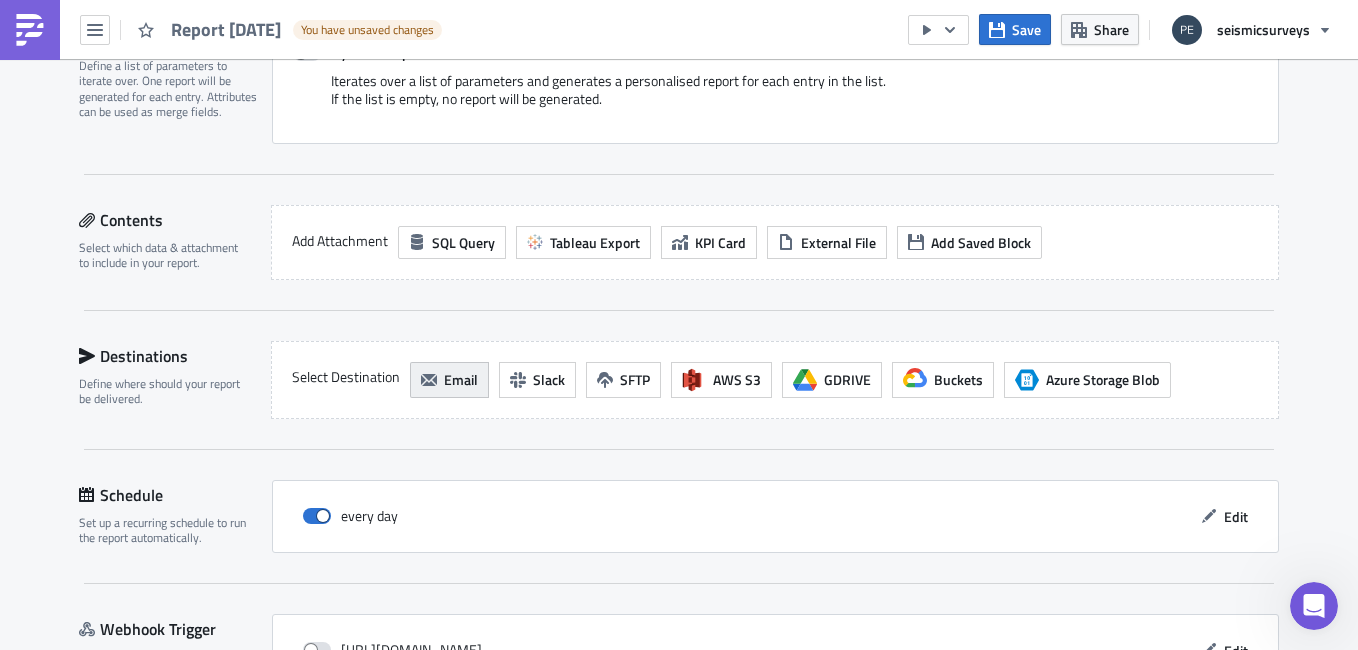 click on "Email" at bounding box center [461, 379] 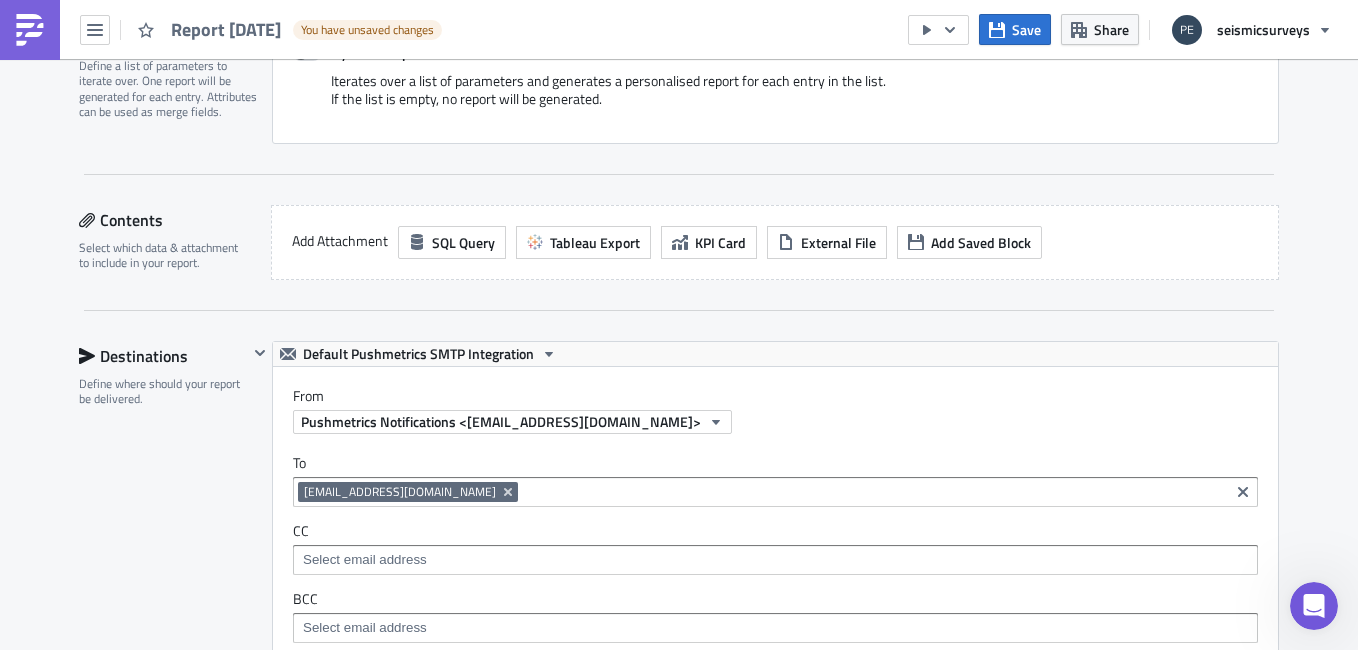 scroll, scrollTop: 0, scrollLeft: 0, axis: both 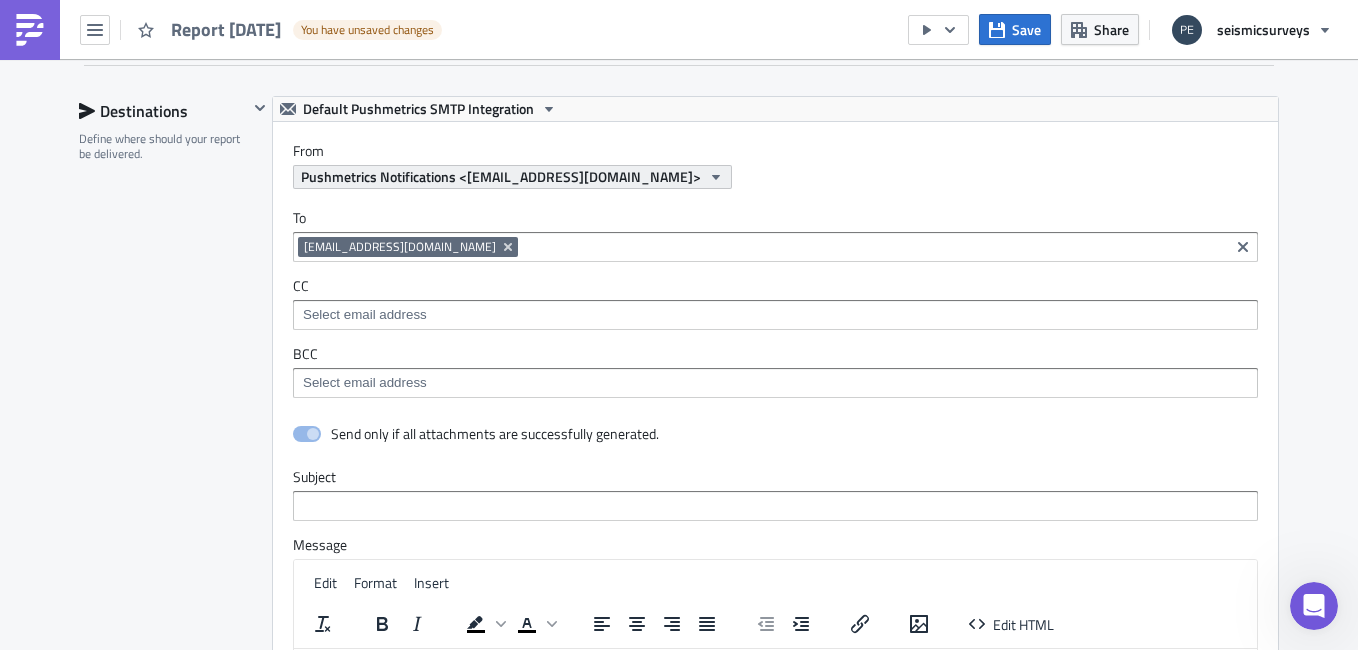 click 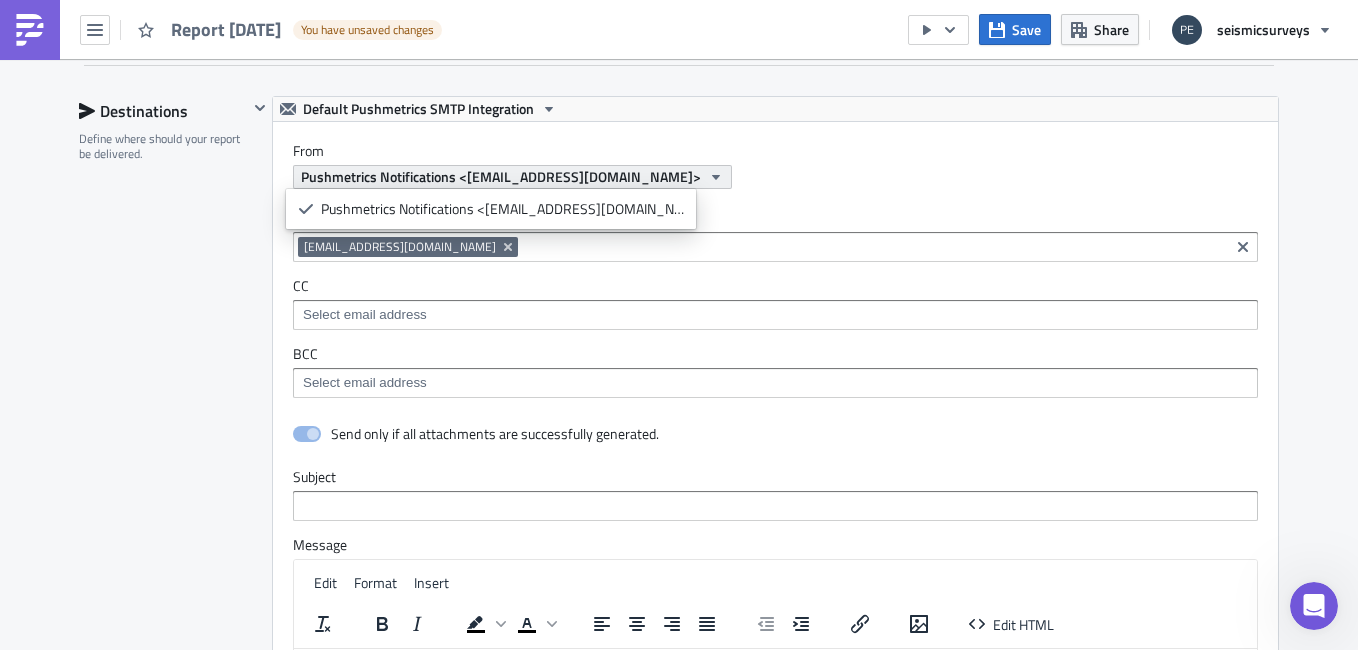 click 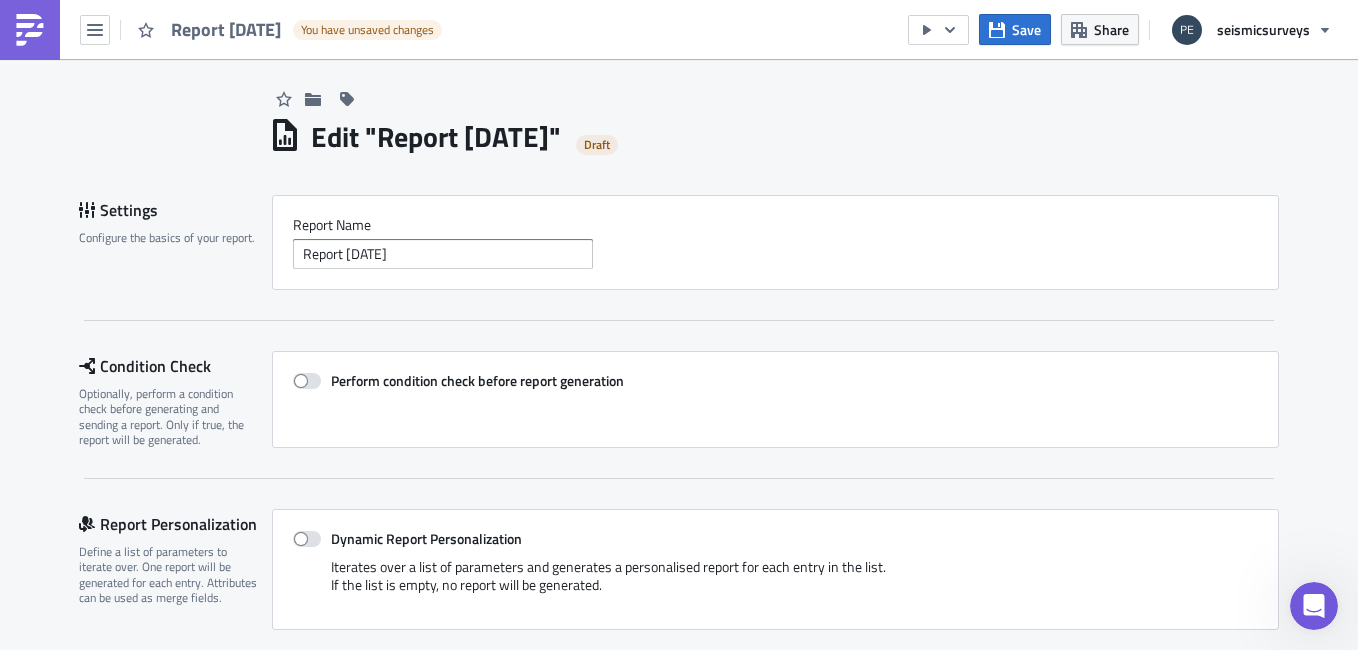 scroll, scrollTop: 0, scrollLeft: 0, axis: both 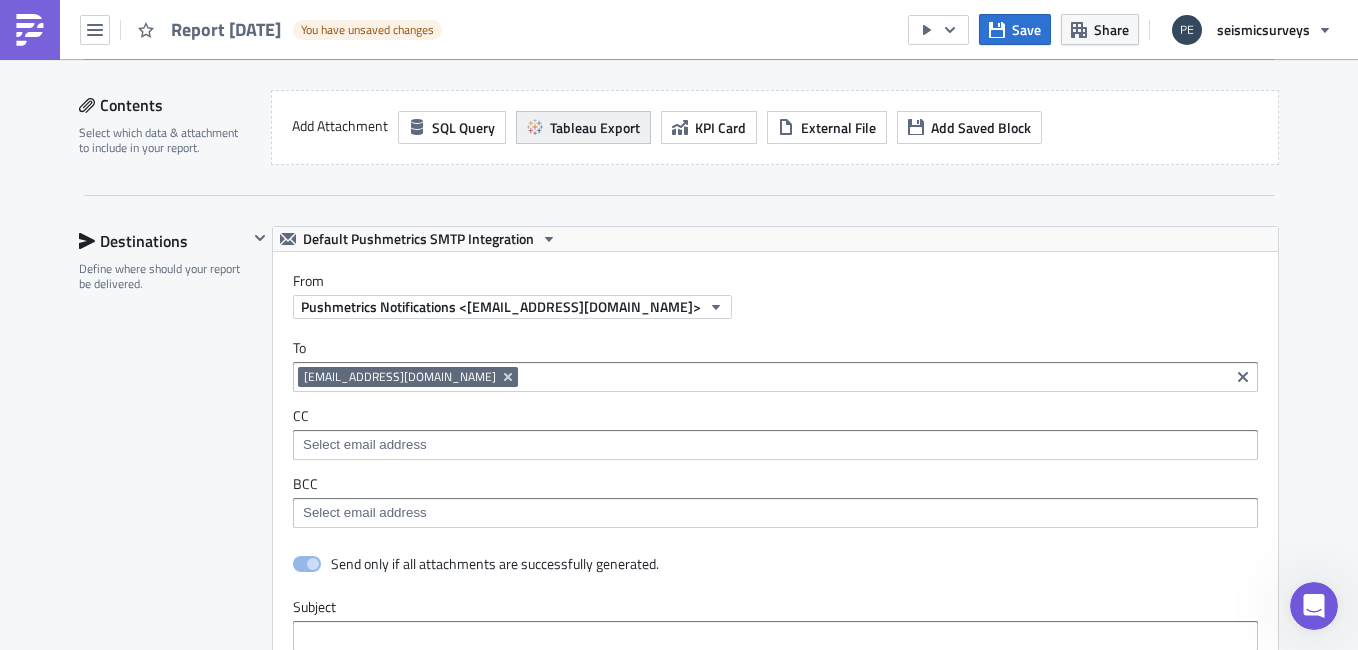 click on "Tableau Export" at bounding box center [583, 127] 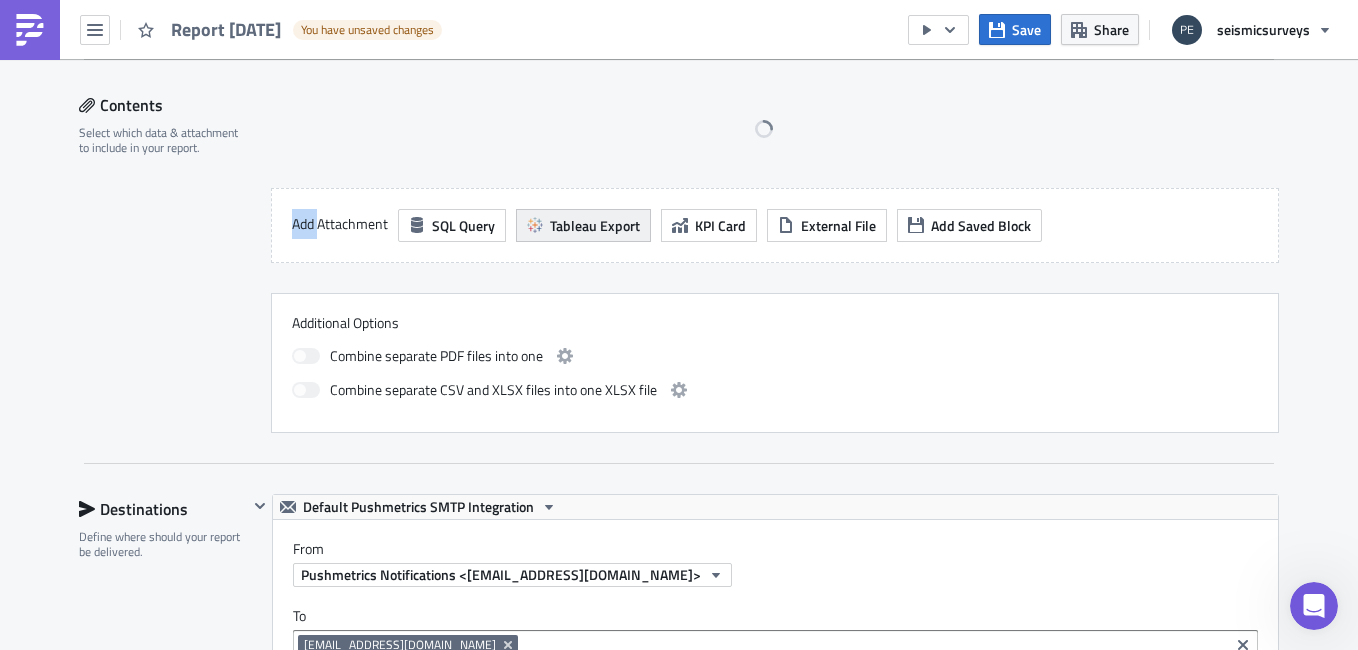click at bounding box center [763, 129] 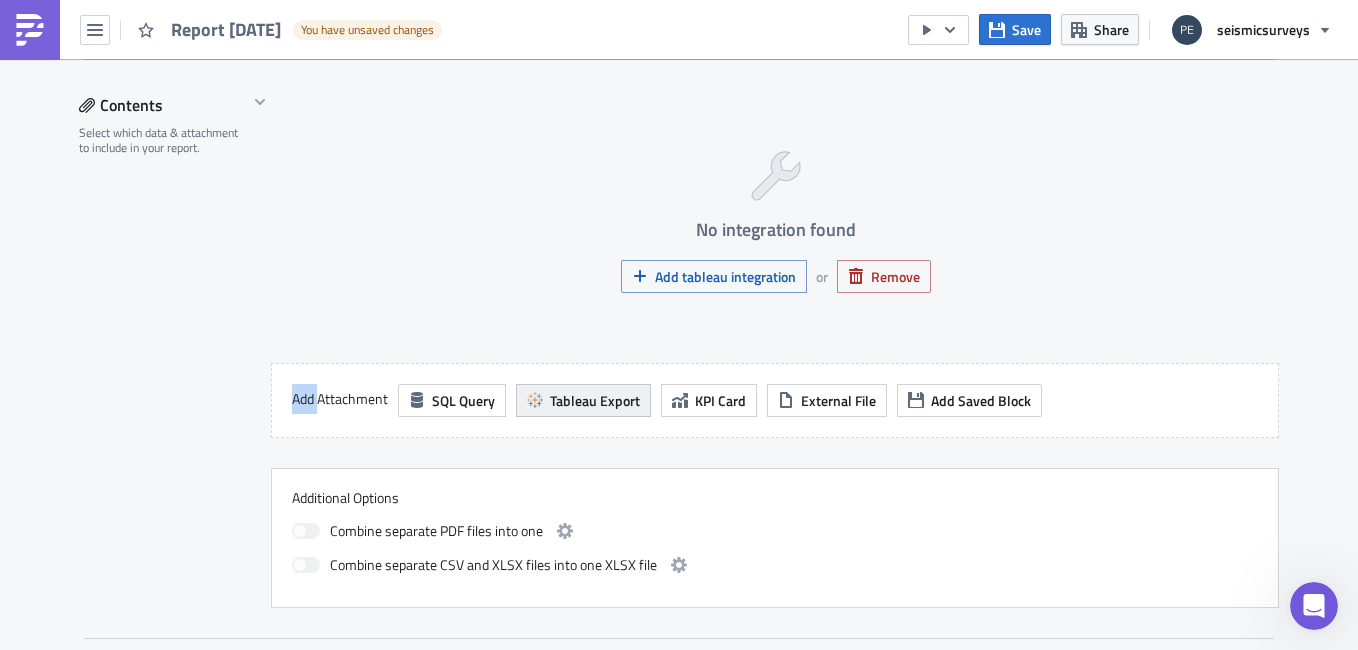 click on "Tableau Export" at bounding box center [595, 400] 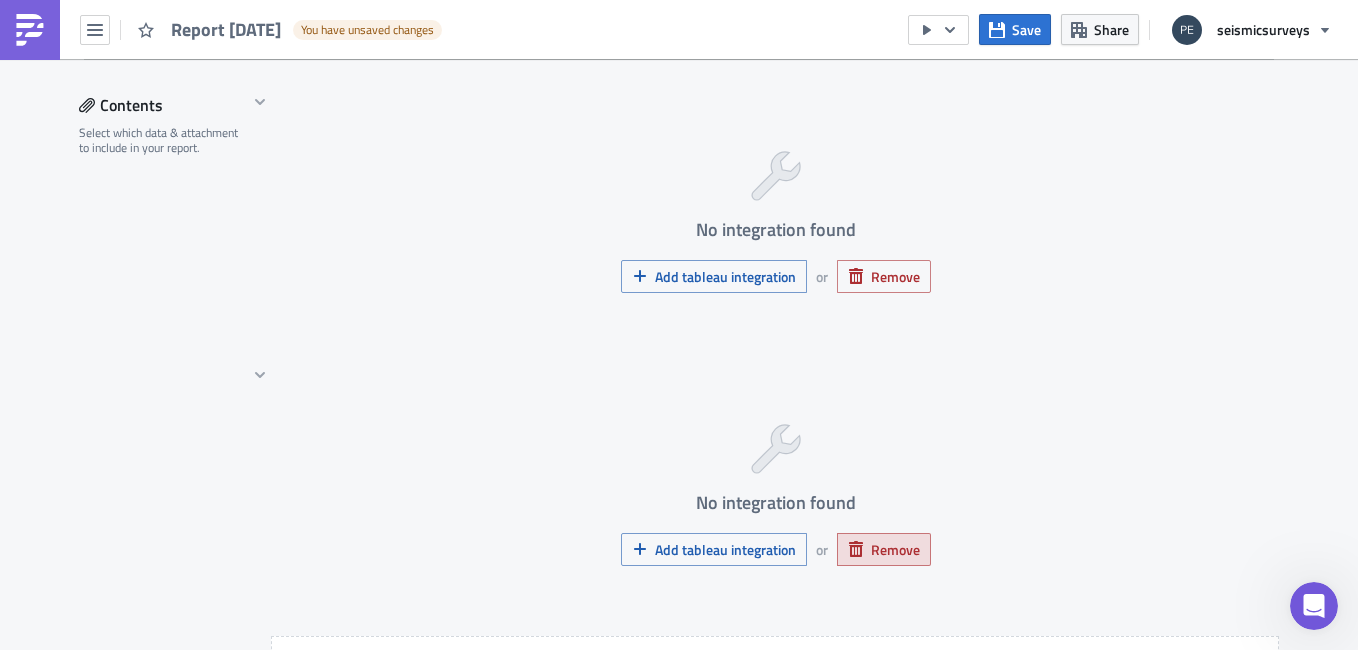 click on "Remove" at bounding box center [884, 549] 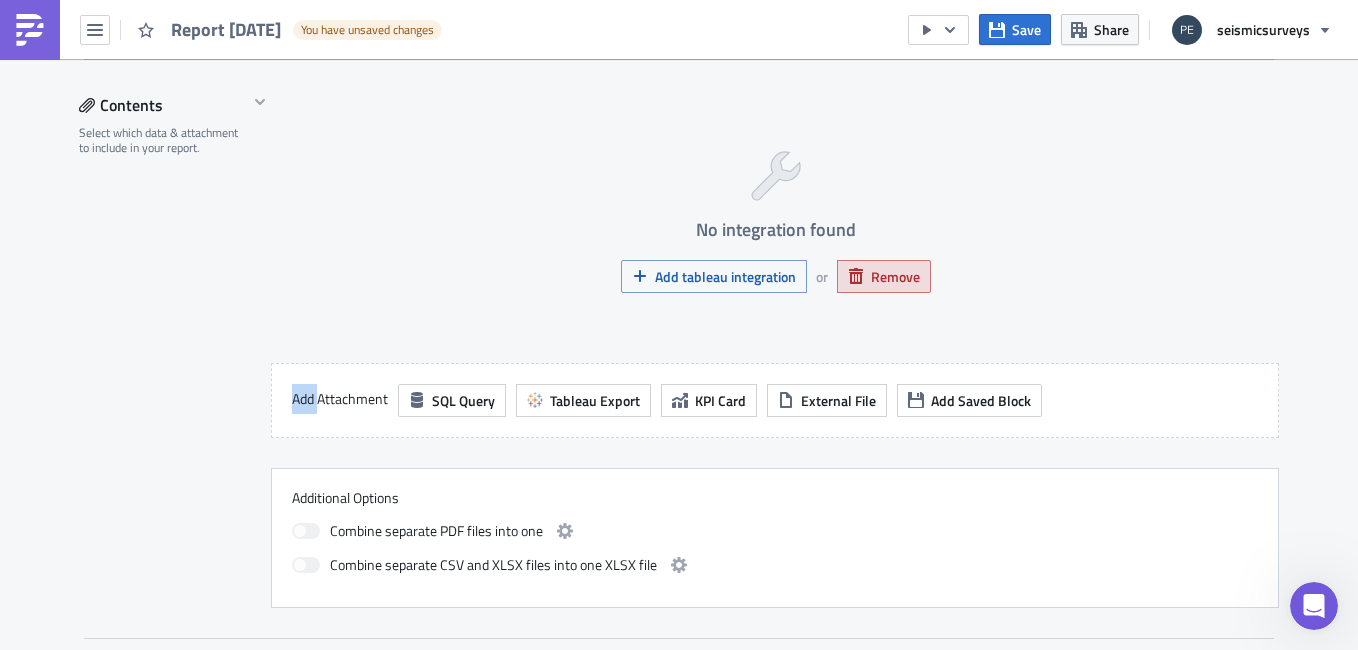 click on "Remove" at bounding box center (884, 276) 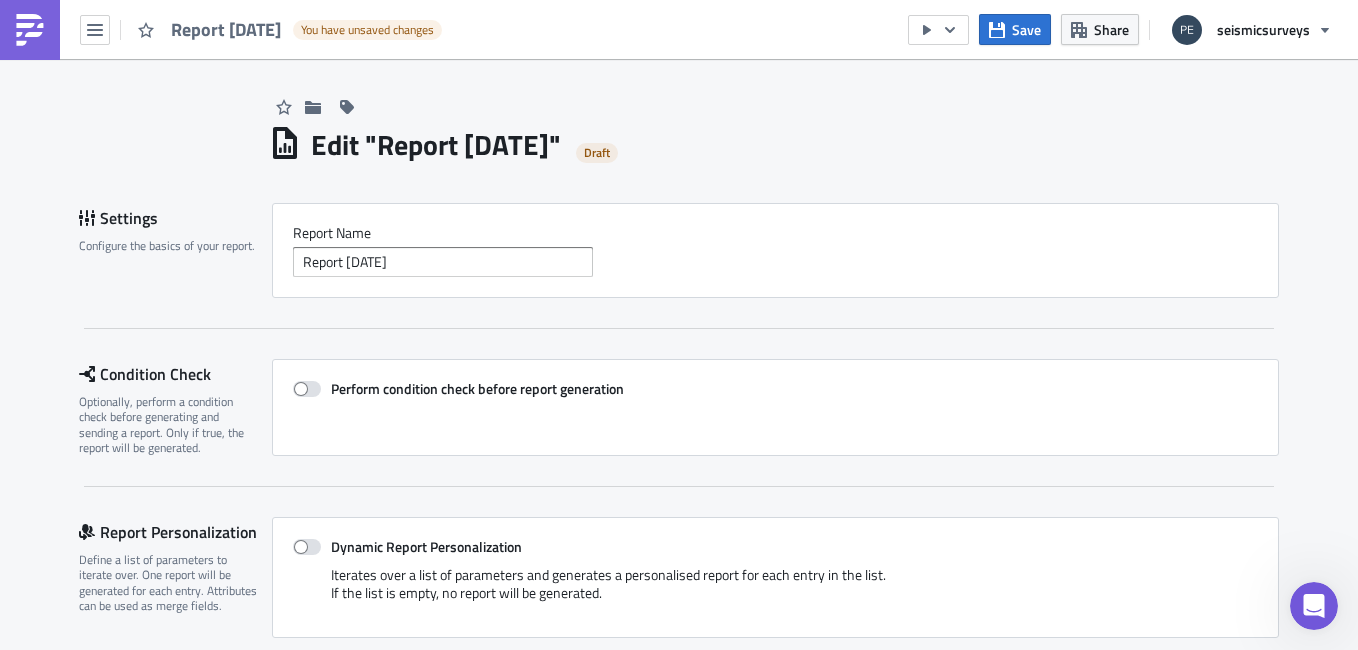scroll, scrollTop: 0, scrollLeft: 0, axis: both 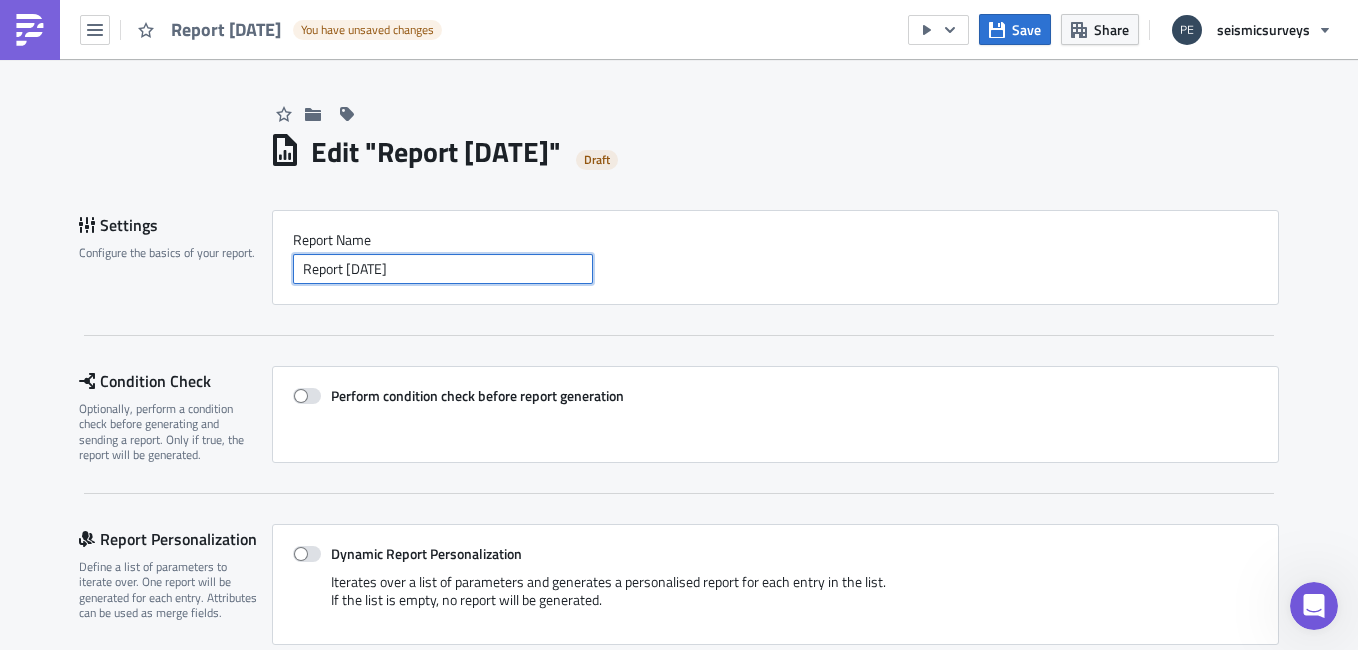 click on "Report 2025-07-21" at bounding box center [443, 269] 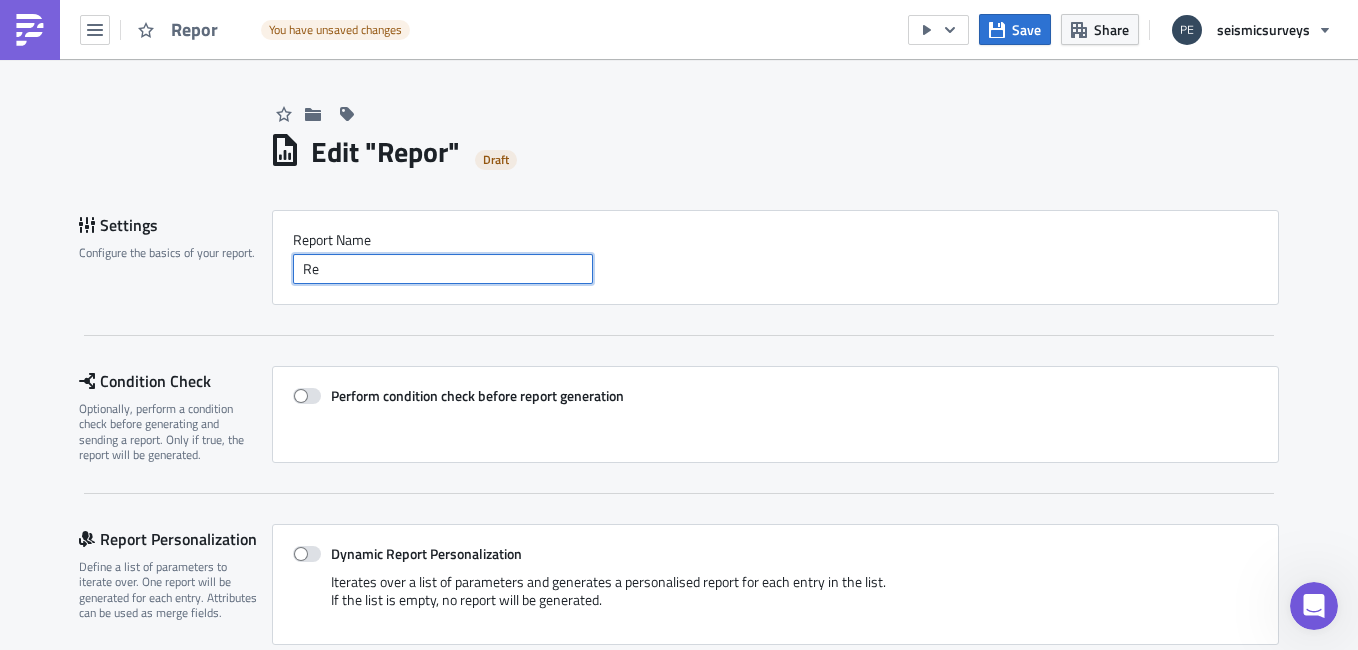 type on "R" 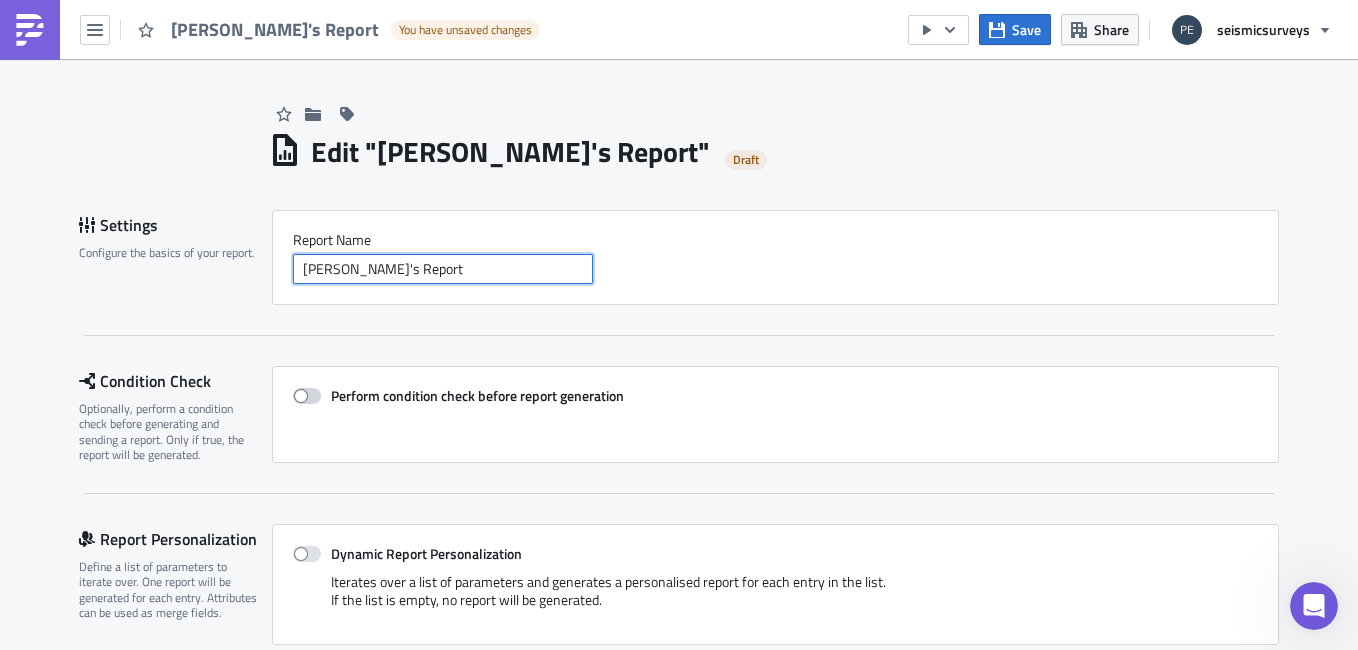 type on "Paul's Report" 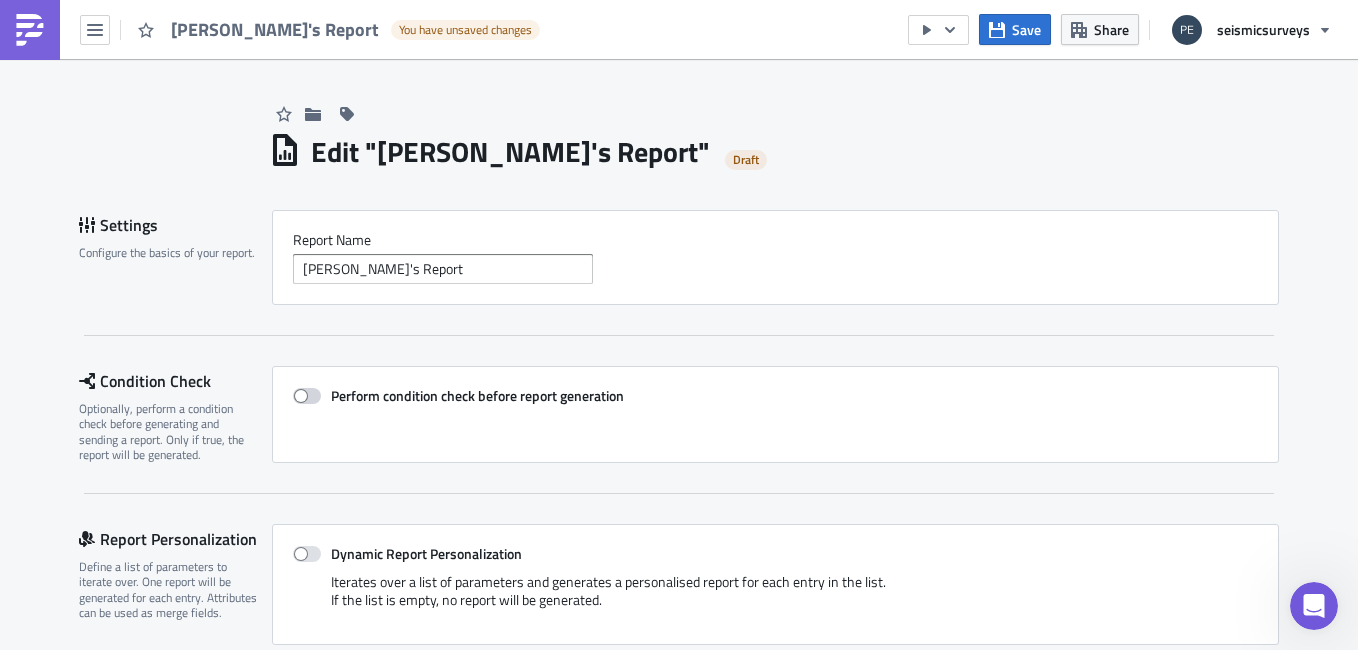 click at bounding box center (307, 396) 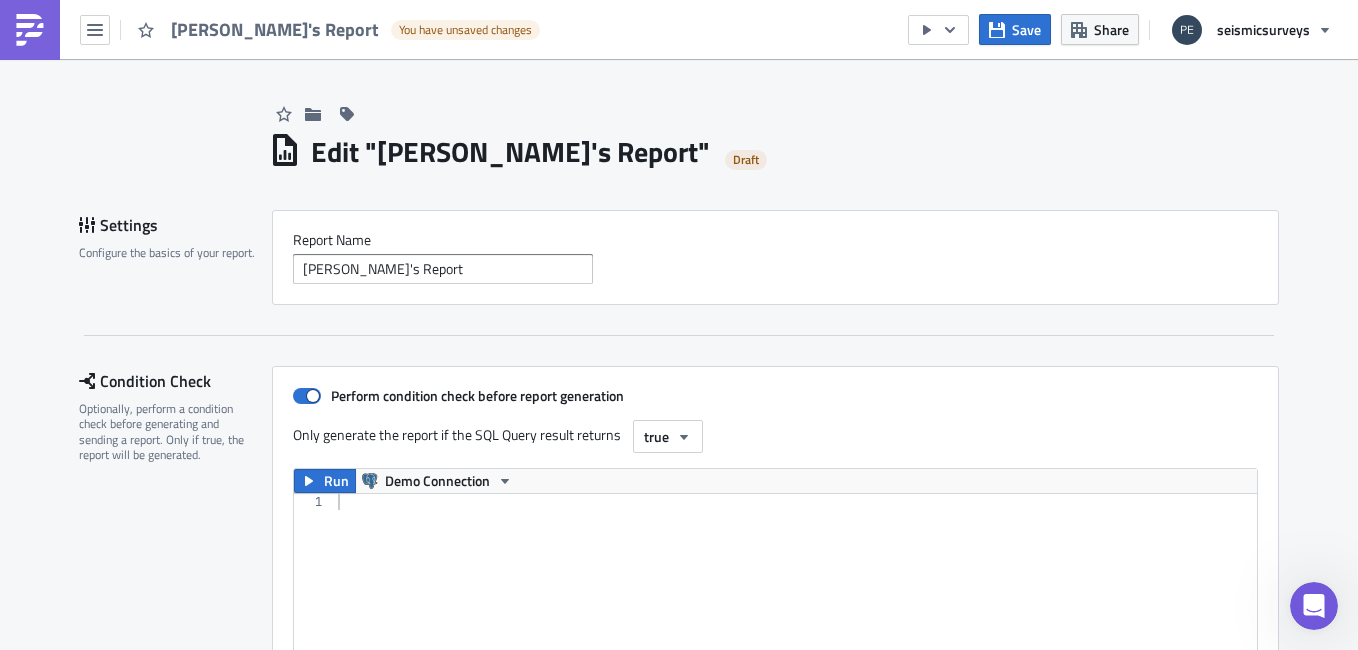click on "Edit " Paul's Report "  Draft Settings Configure the basics of your report. Report Nam﻿e   Paul's Report Condition Check Optionally, perform a condition check before generating and sending a report. Only if true, the report will be generated. Perform condition check before report generation Only generate the report if the SQL Query result returns   true Run Demo Connection 1     הההההההההההההההההההההההההההההההההההההההההההההההההההההההההההההההההההההההההההההההההההההההההההההההההההההההההההההההההההההההההההההההההההההההההההההההההההההההההההההההההההההההההההההההההההההההההההההההההההההההההההההההההההההההההההההההההההההההההההההההההההההההההההההההה Limit 1000 Report Personalization Dynamic Report Personalization If the list is empty, no report will be generated. Contents" at bounding box center [679, 1197] 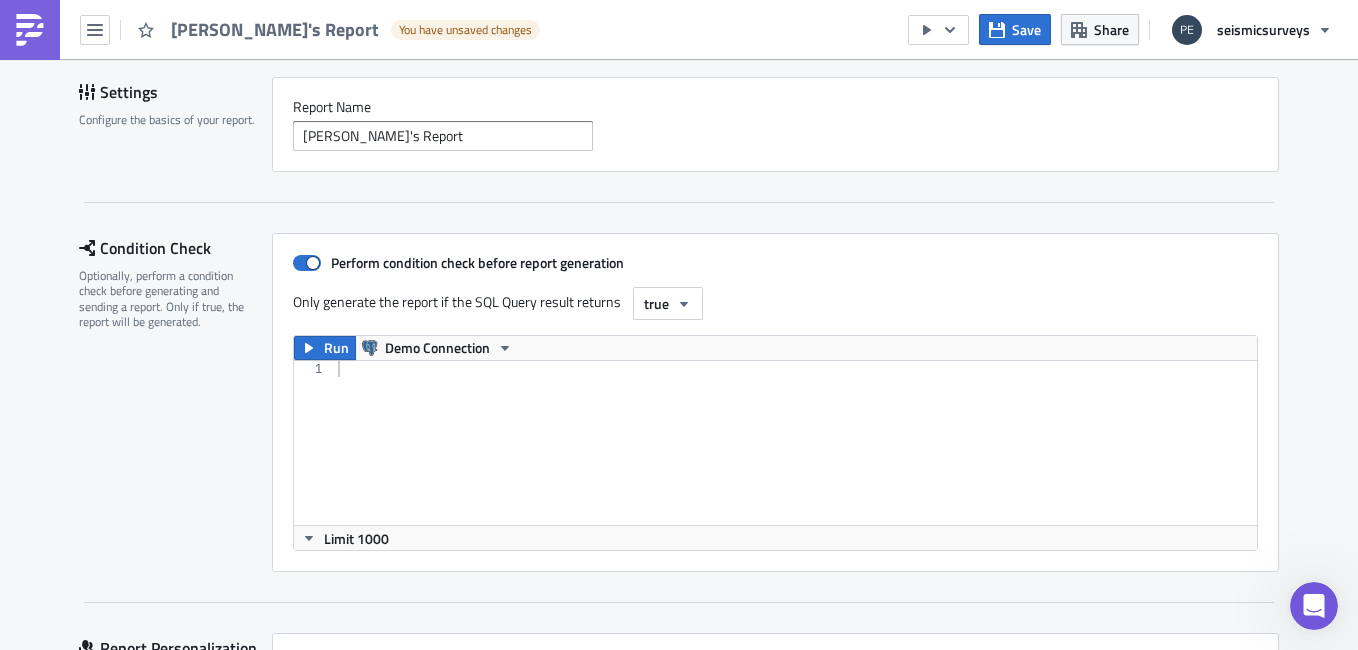 scroll, scrollTop: 112, scrollLeft: 0, axis: vertical 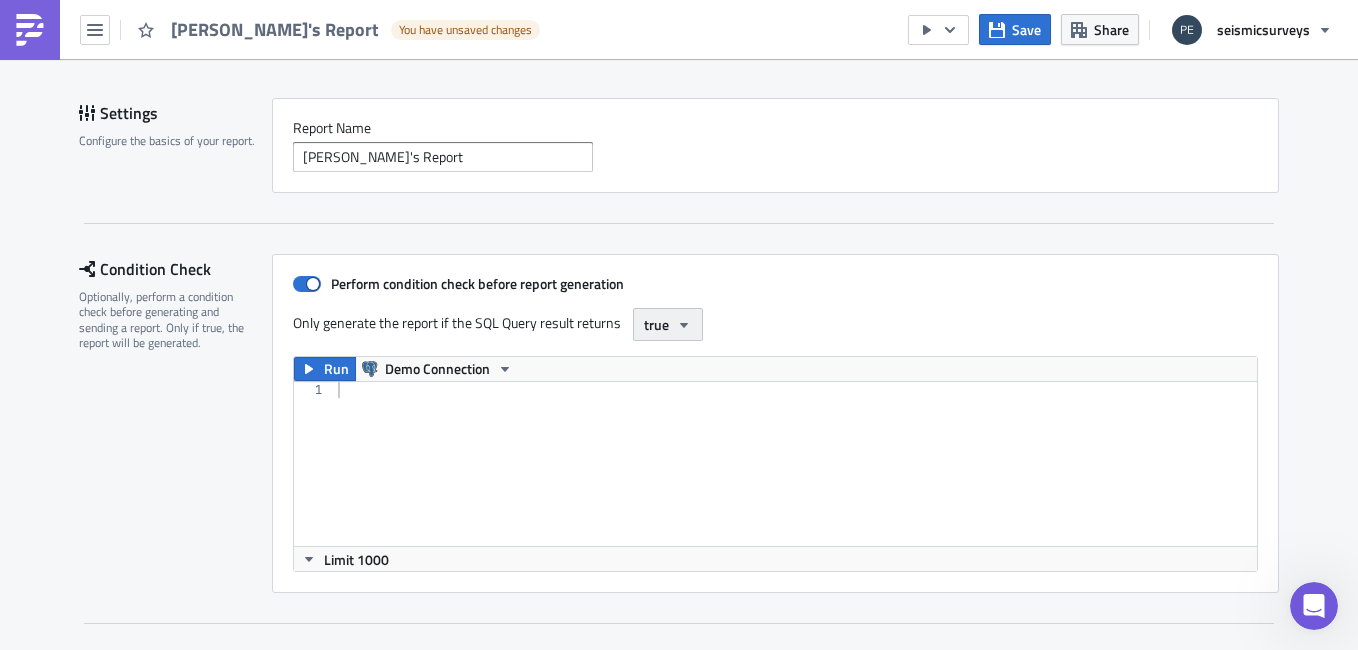 click 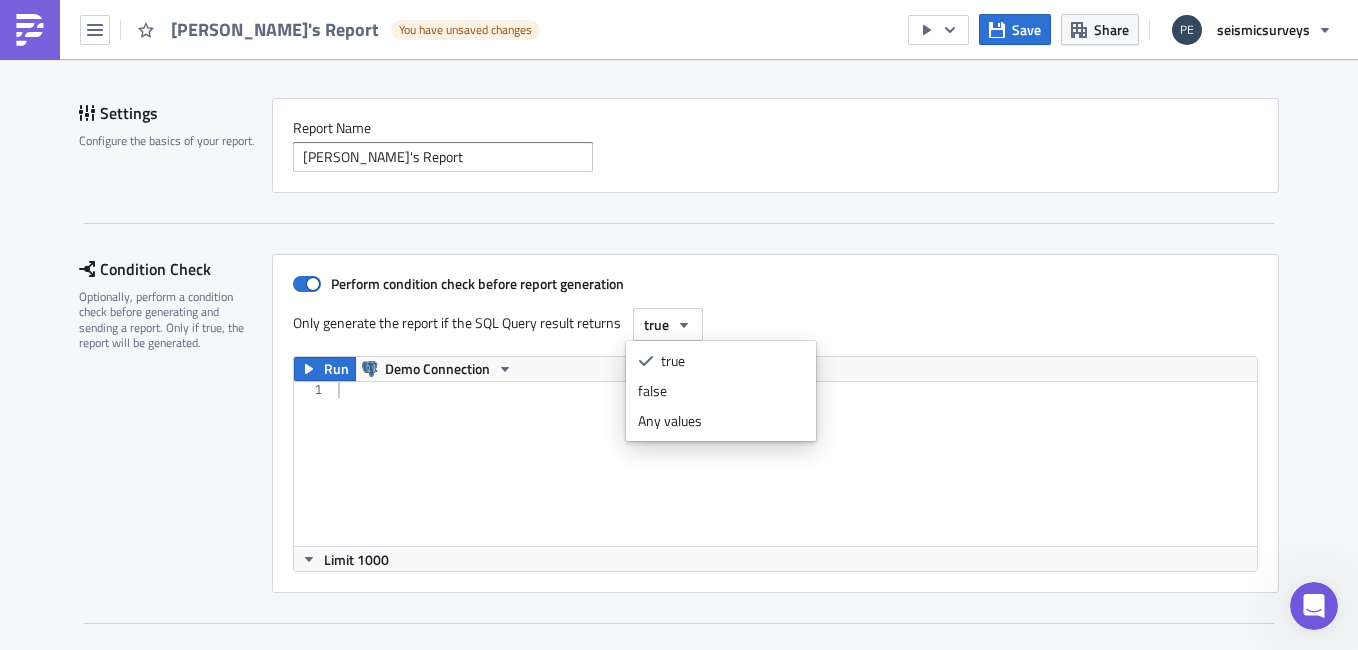 type 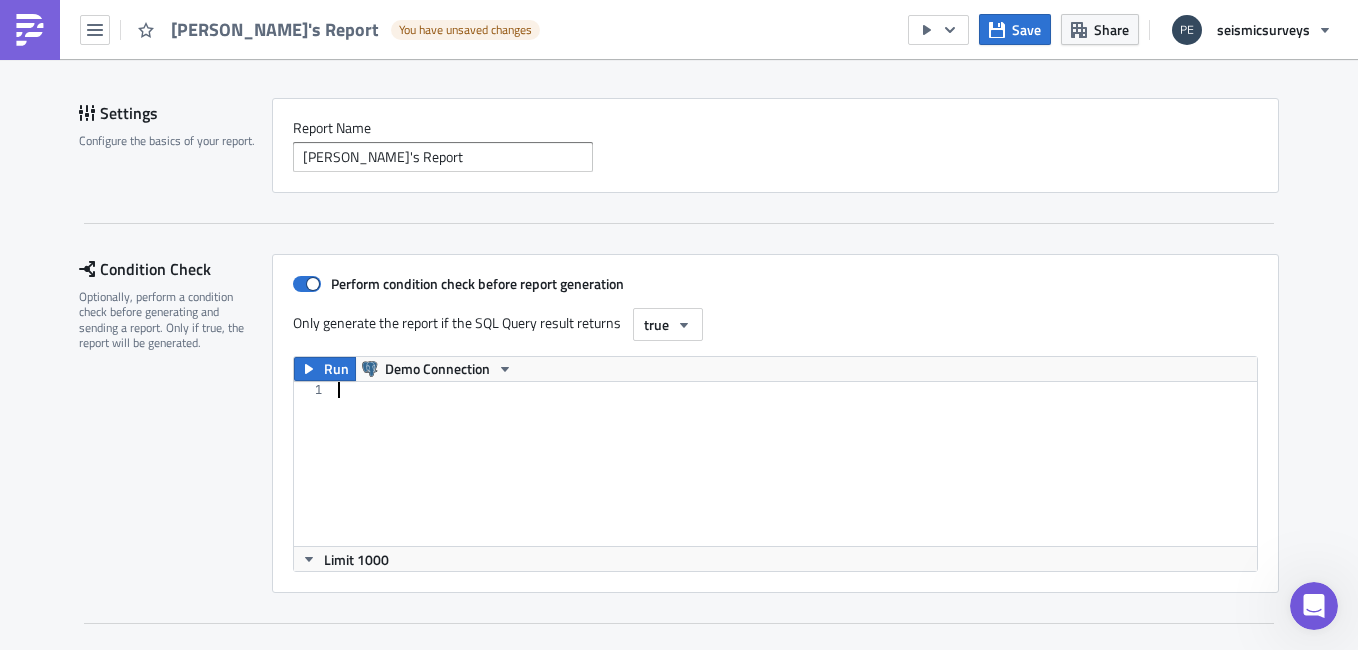 click at bounding box center (795, 480) 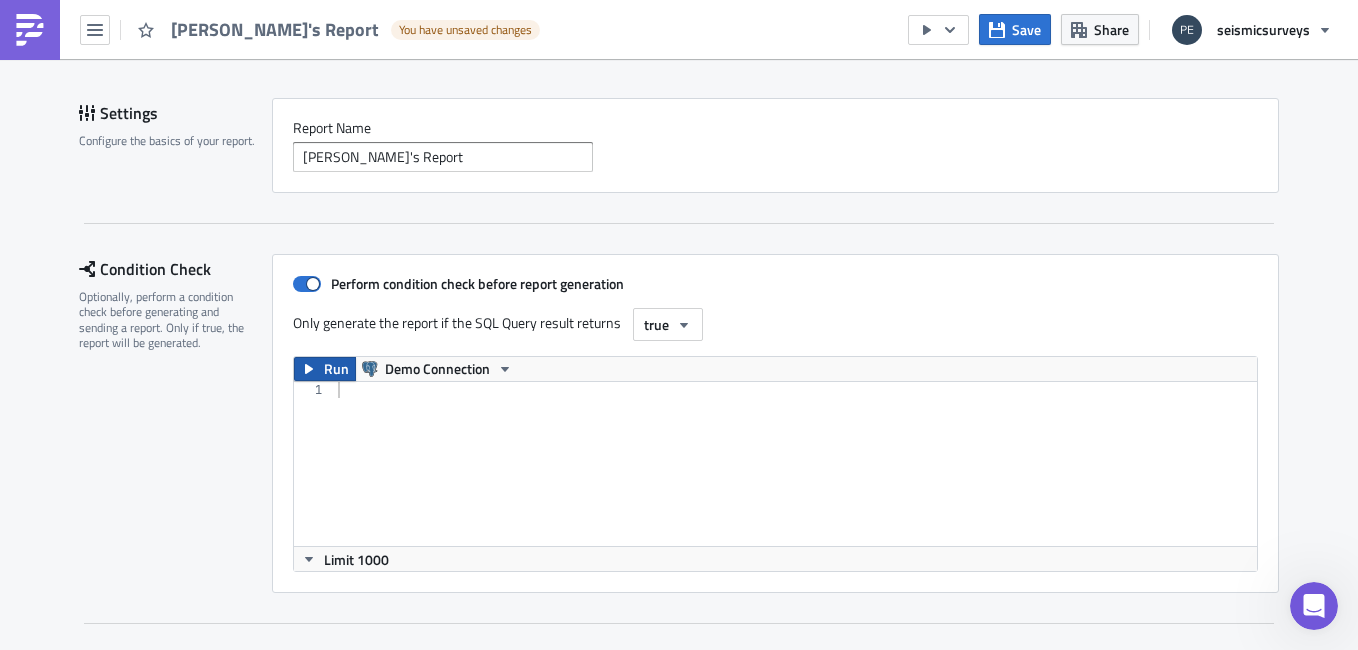 click on "Run" at bounding box center [336, 369] 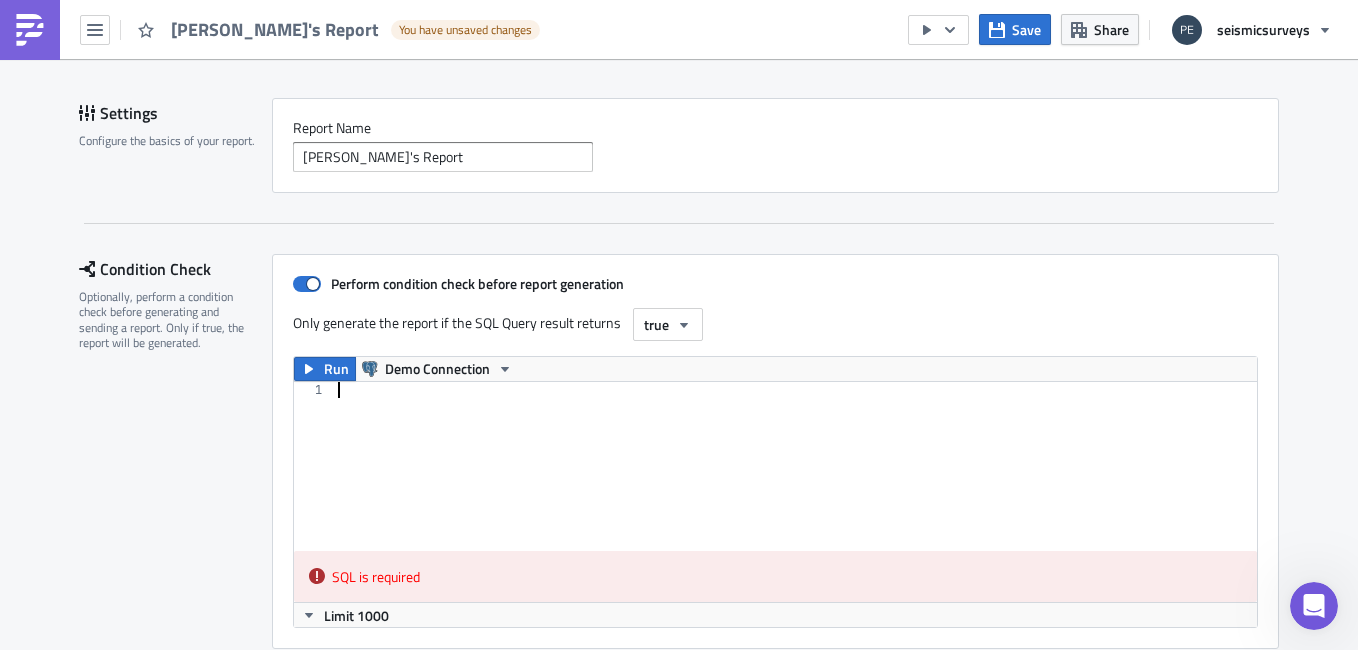 click at bounding box center [795, 480] 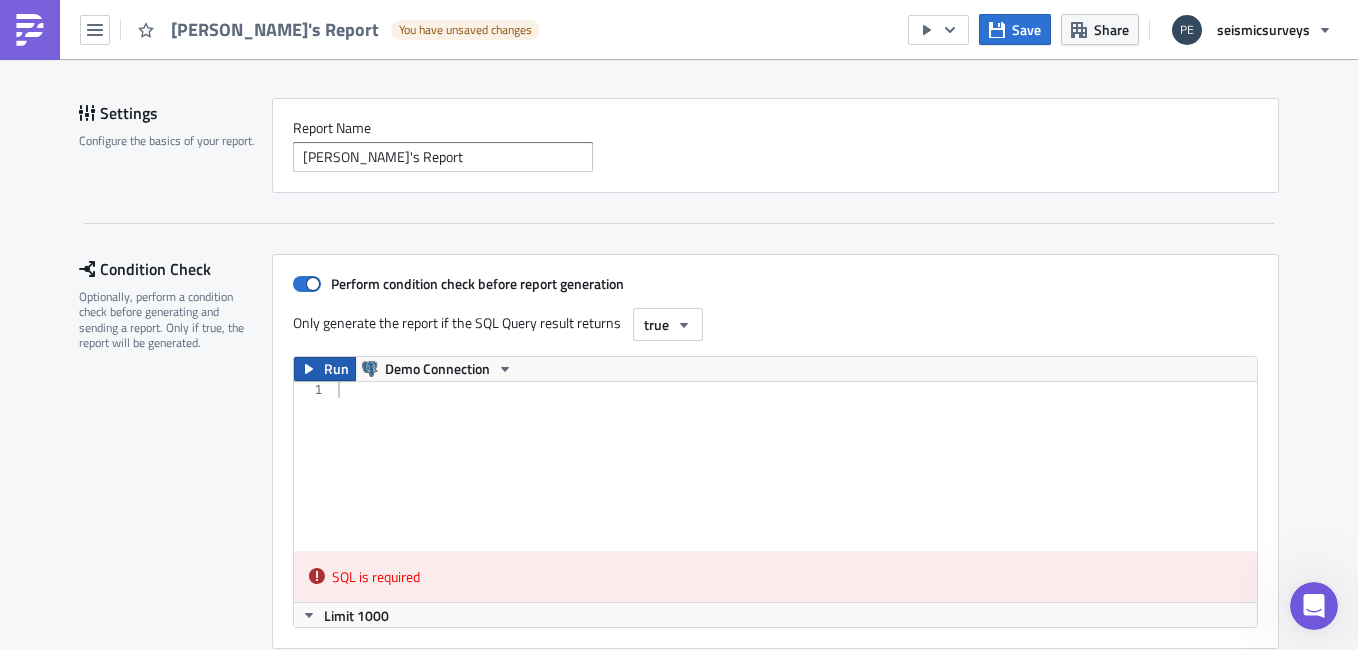 click on "Run" at bounding box center (336, 369) 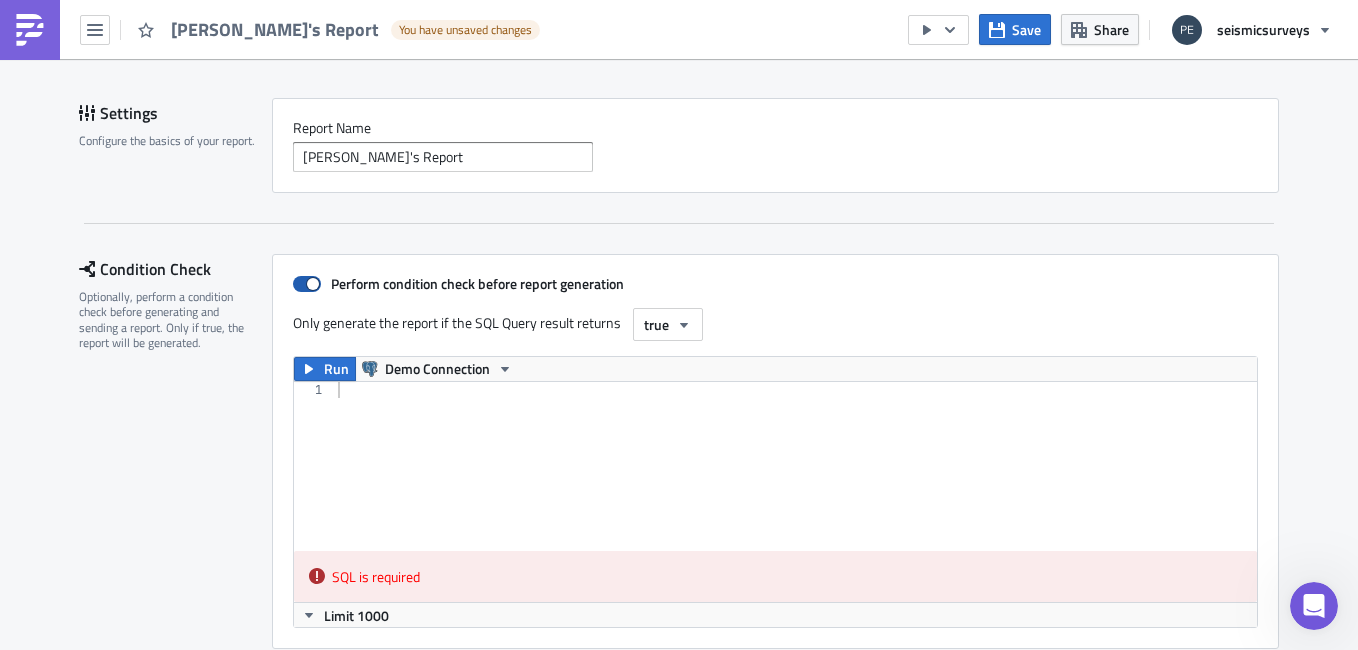 click at bounding box center [307, 284] 